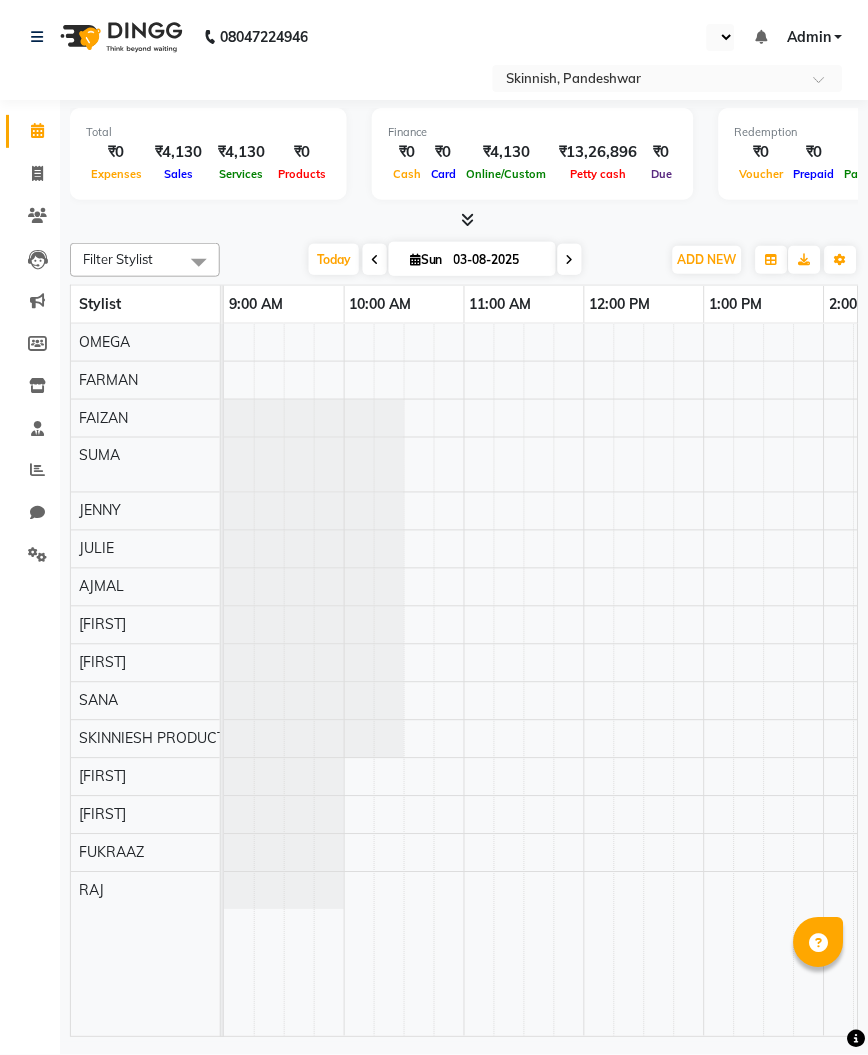 scroll, scrollTop: 0, scrollLeft: 0, axis: both 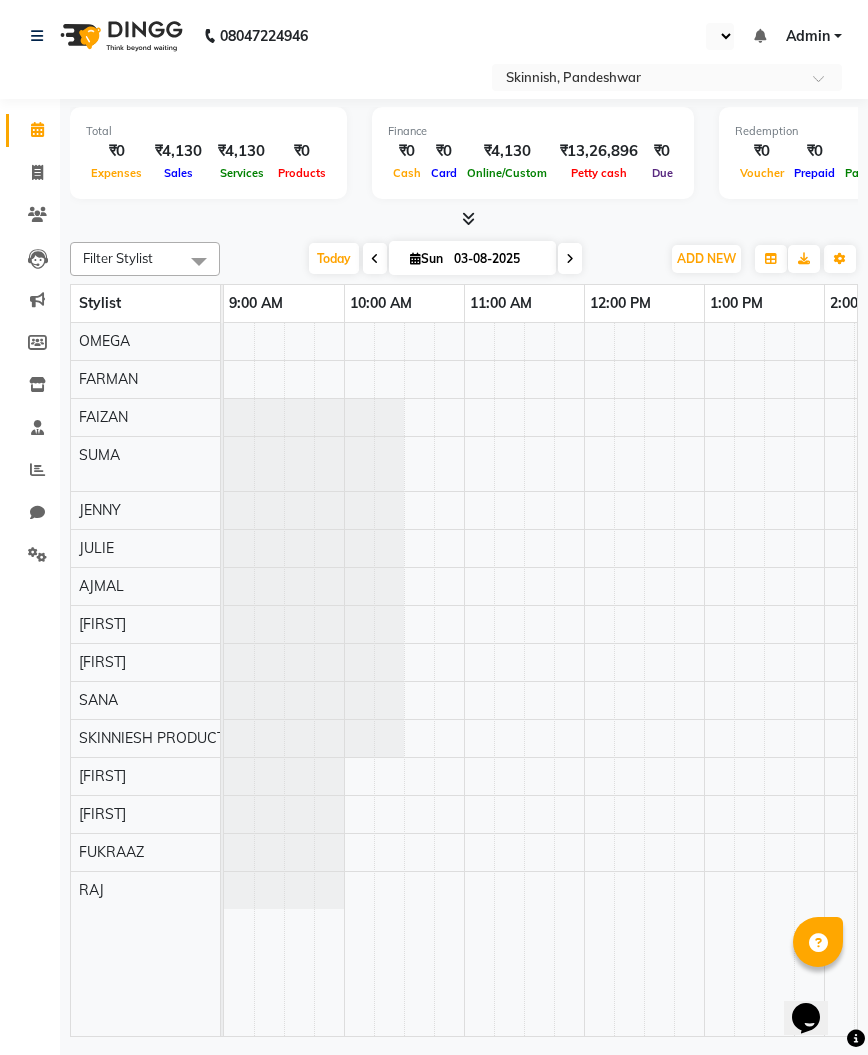 select on "en" 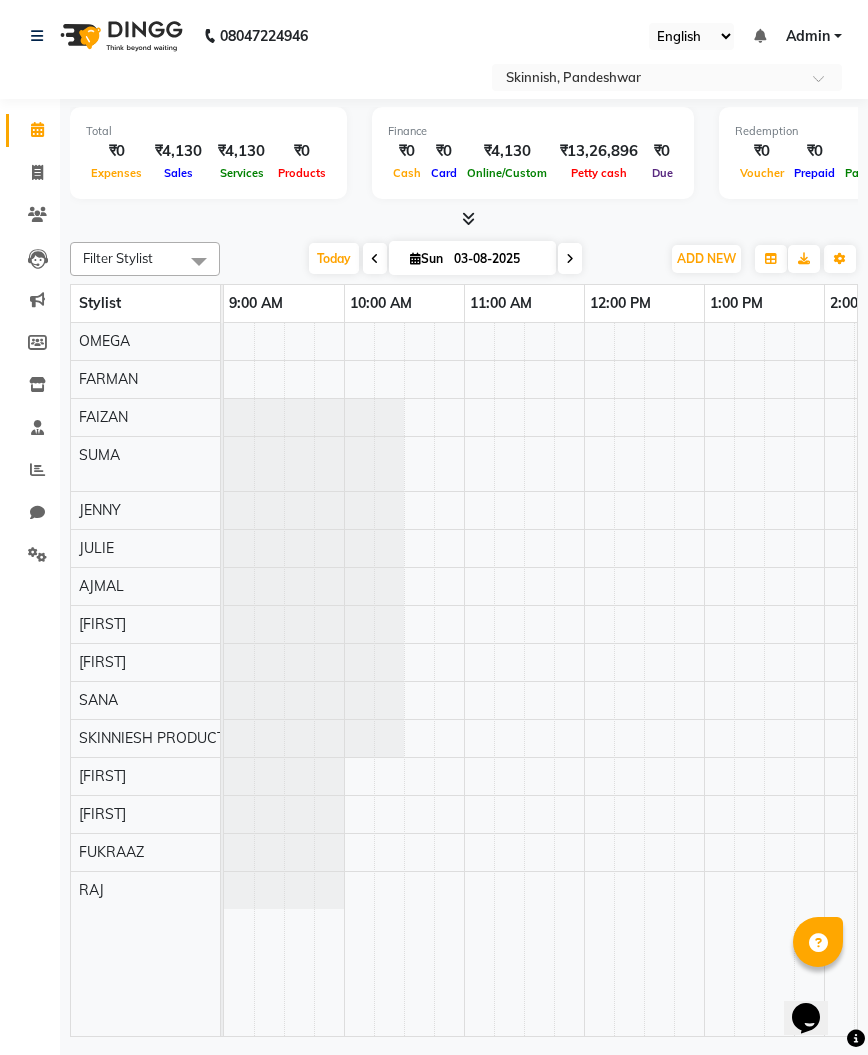 click on "hiba, TK01, 05:00 PM-06:30 PM, Korean Hair Spa10-Steps Korean Hair Spa Ritual" at bounding box center [1124, 679] 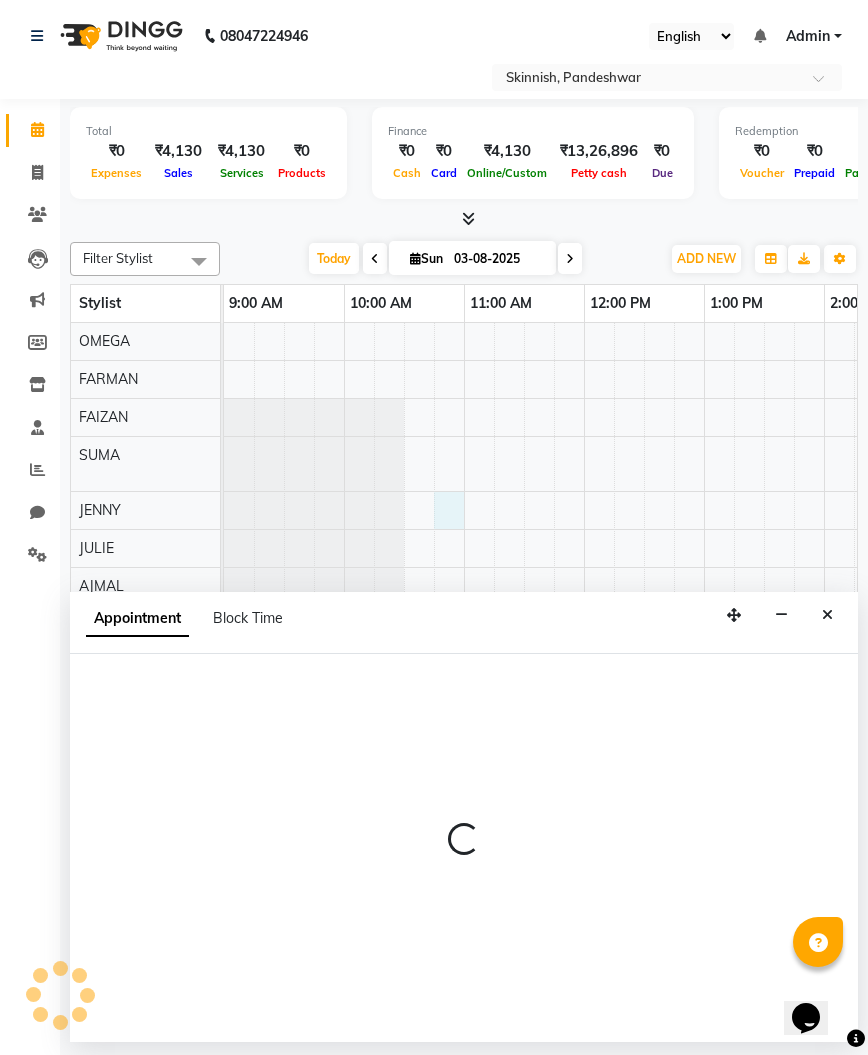 select on "71296" 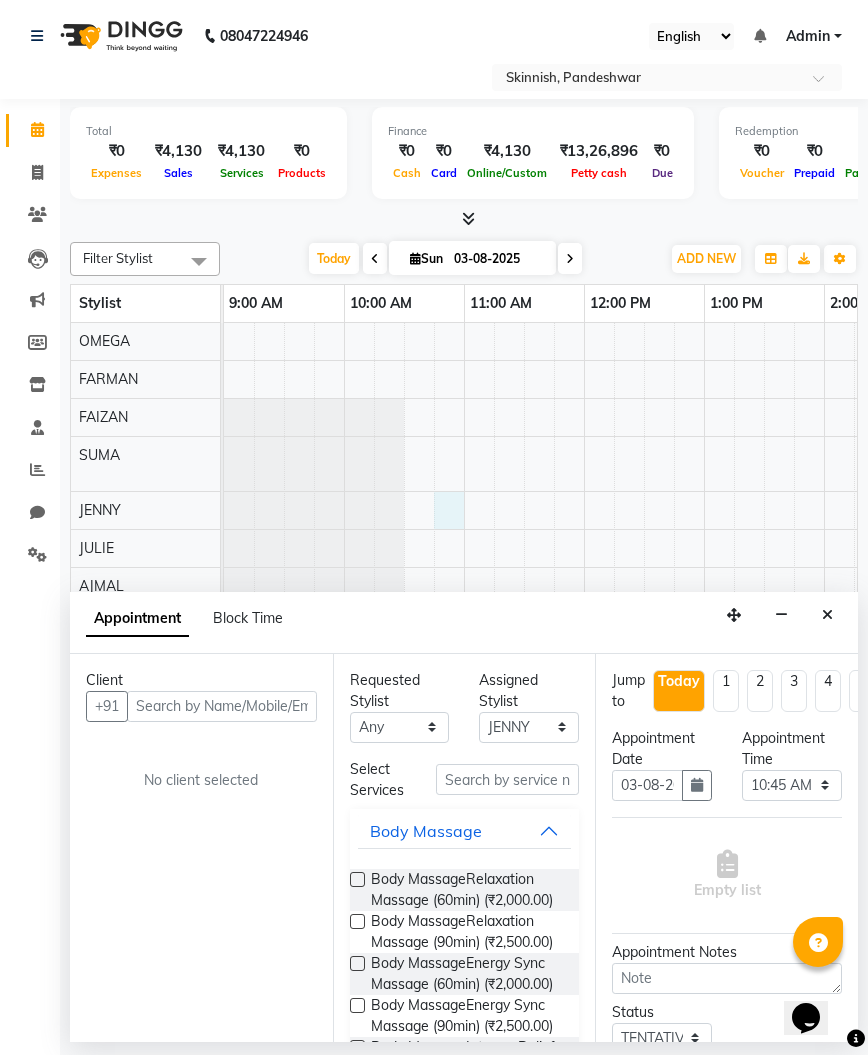click at bounding box center (222, 706) 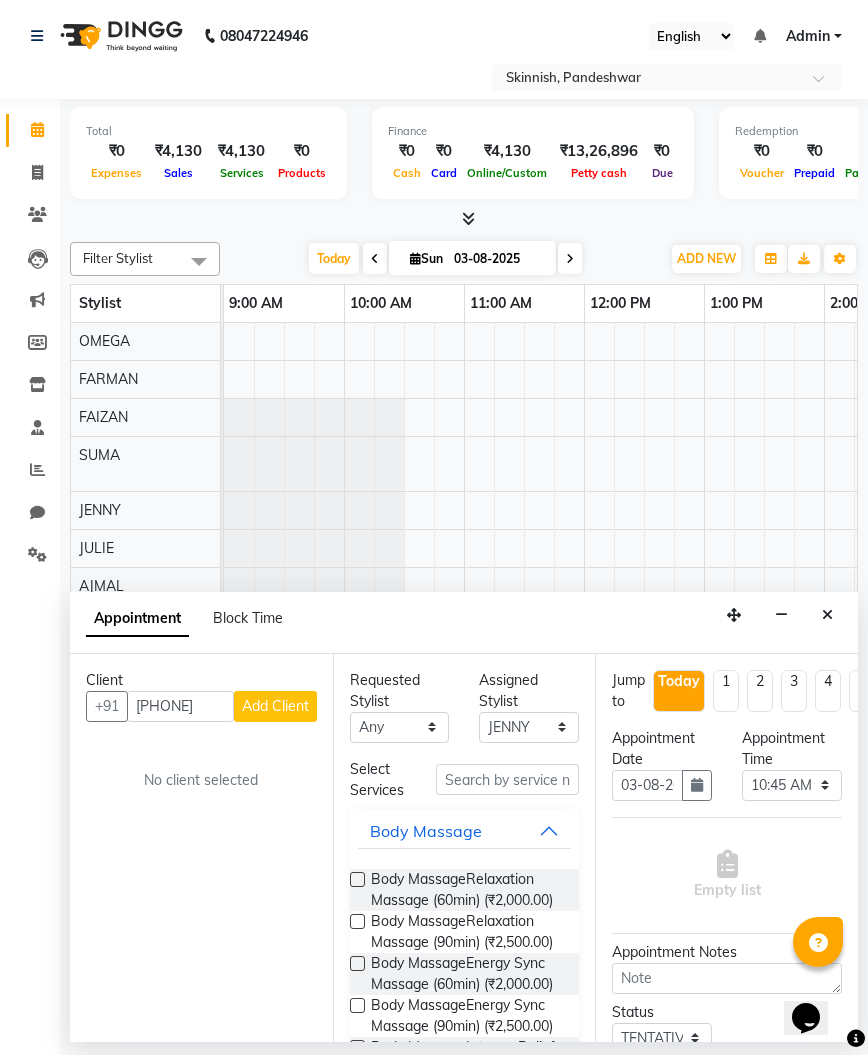 type on "[PHONE]" 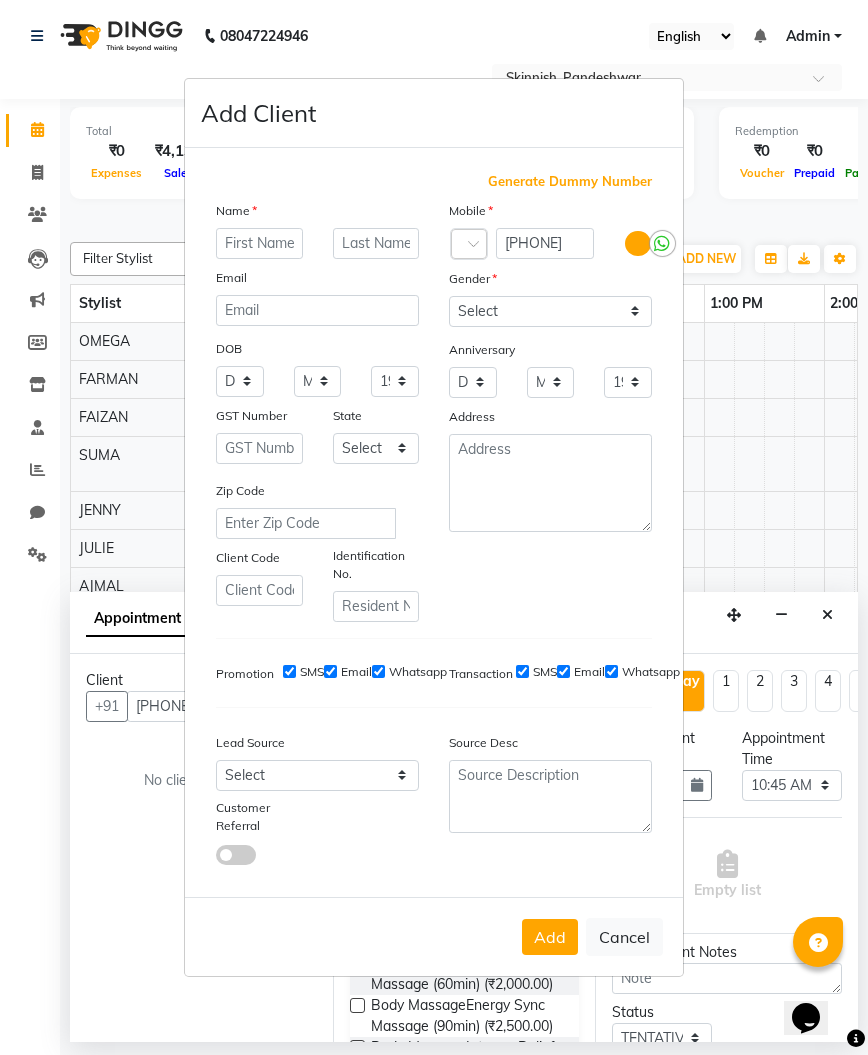 click at bounding box center [259, 243] 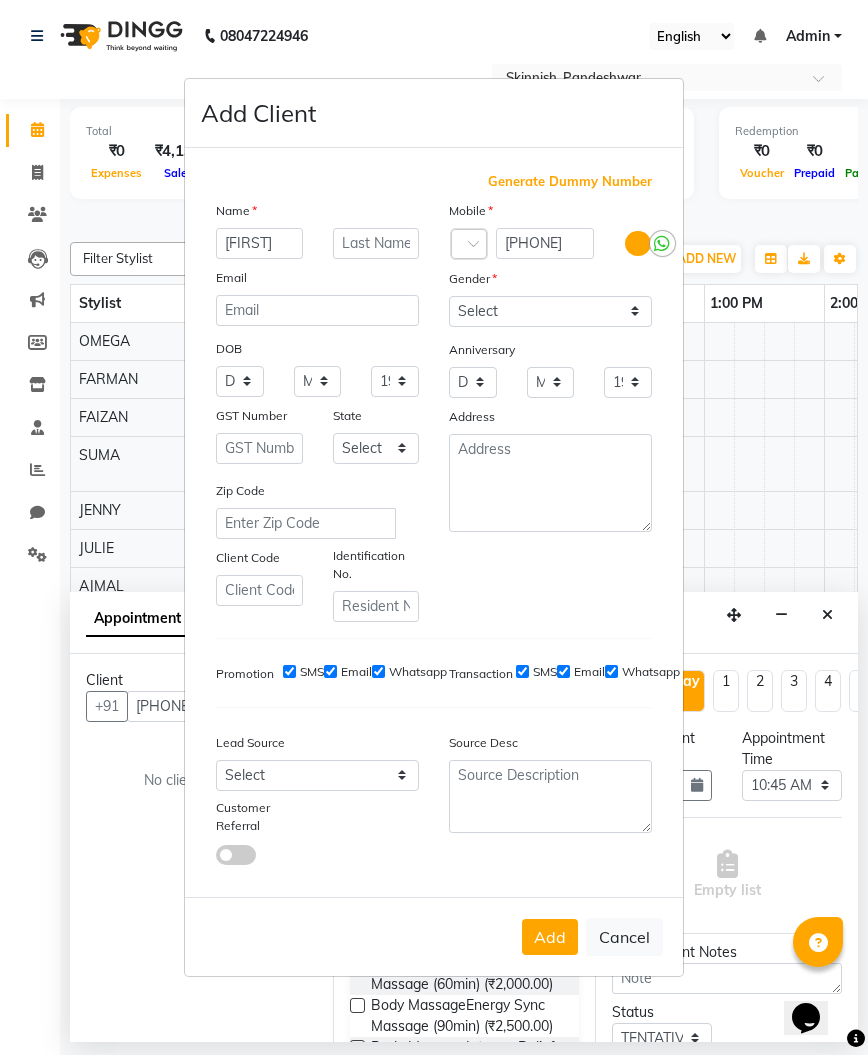 type on "[FIRST]" 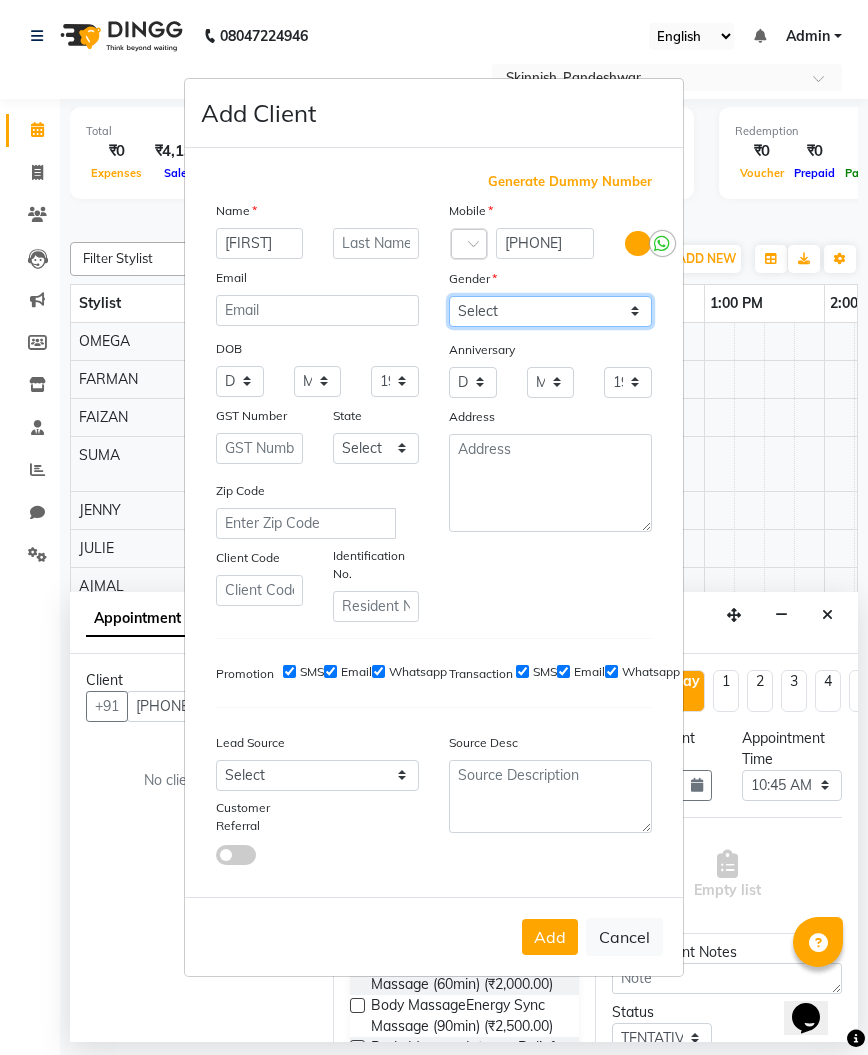 select on "female" 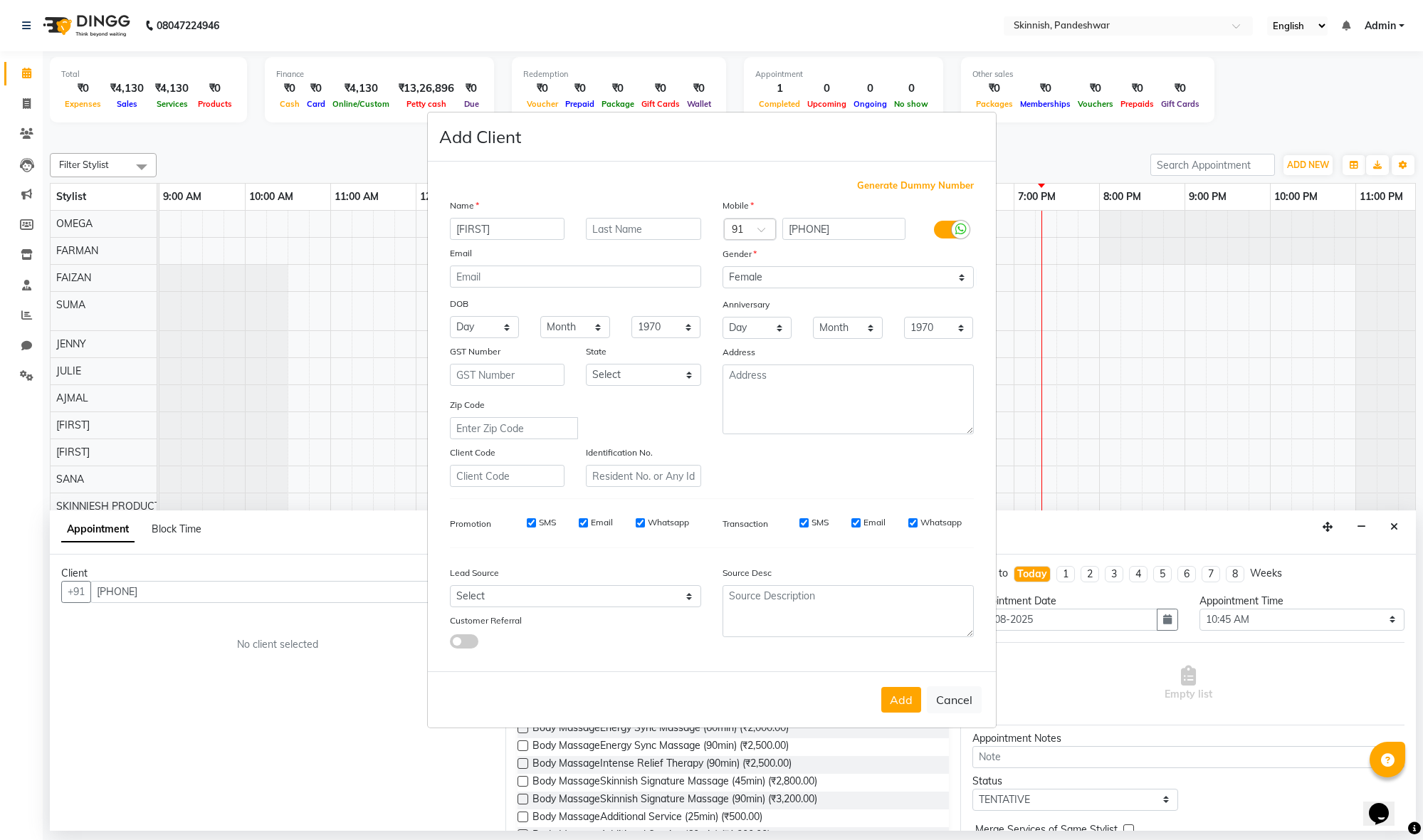 click on "Add" at bounding box center (901, 700) 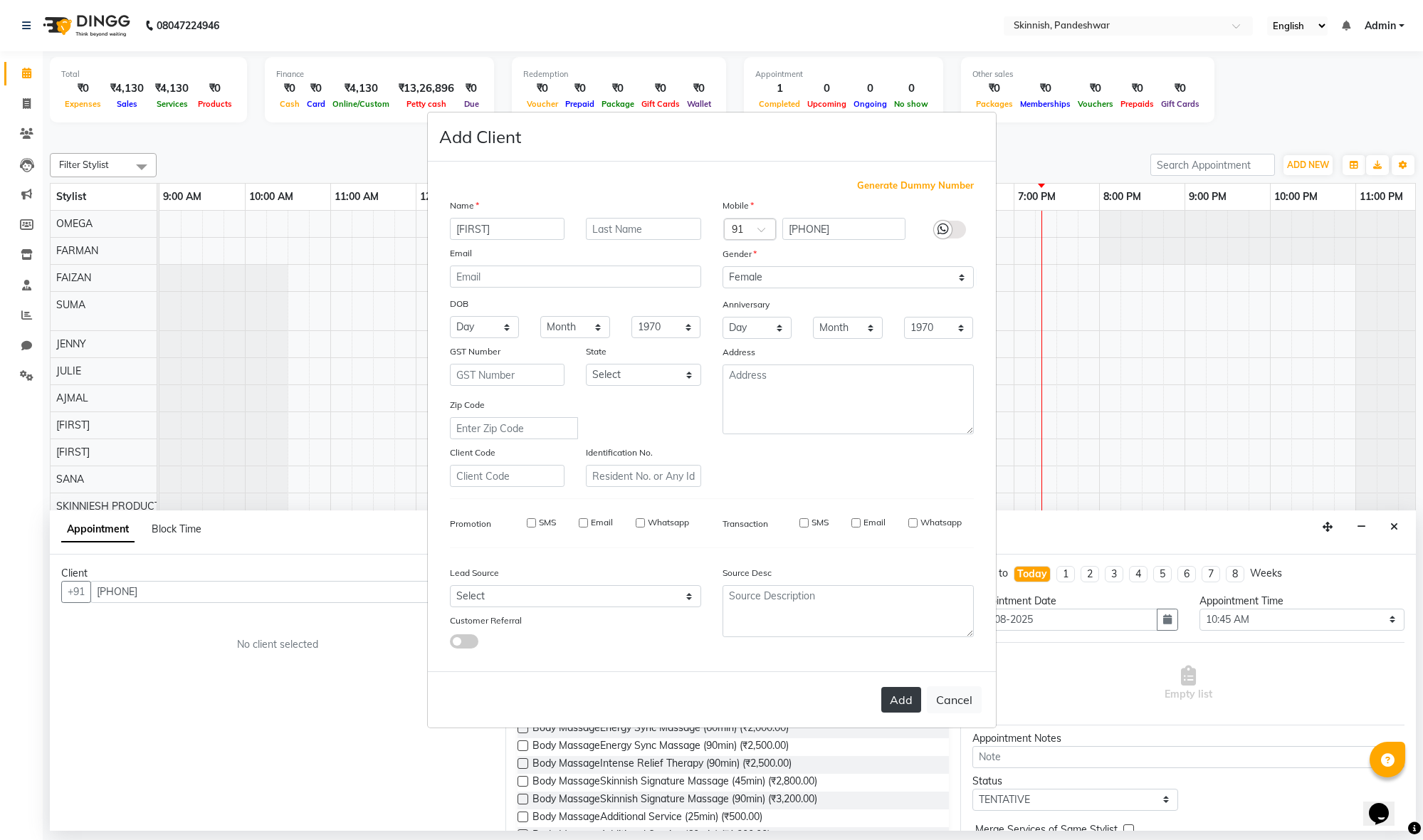 type 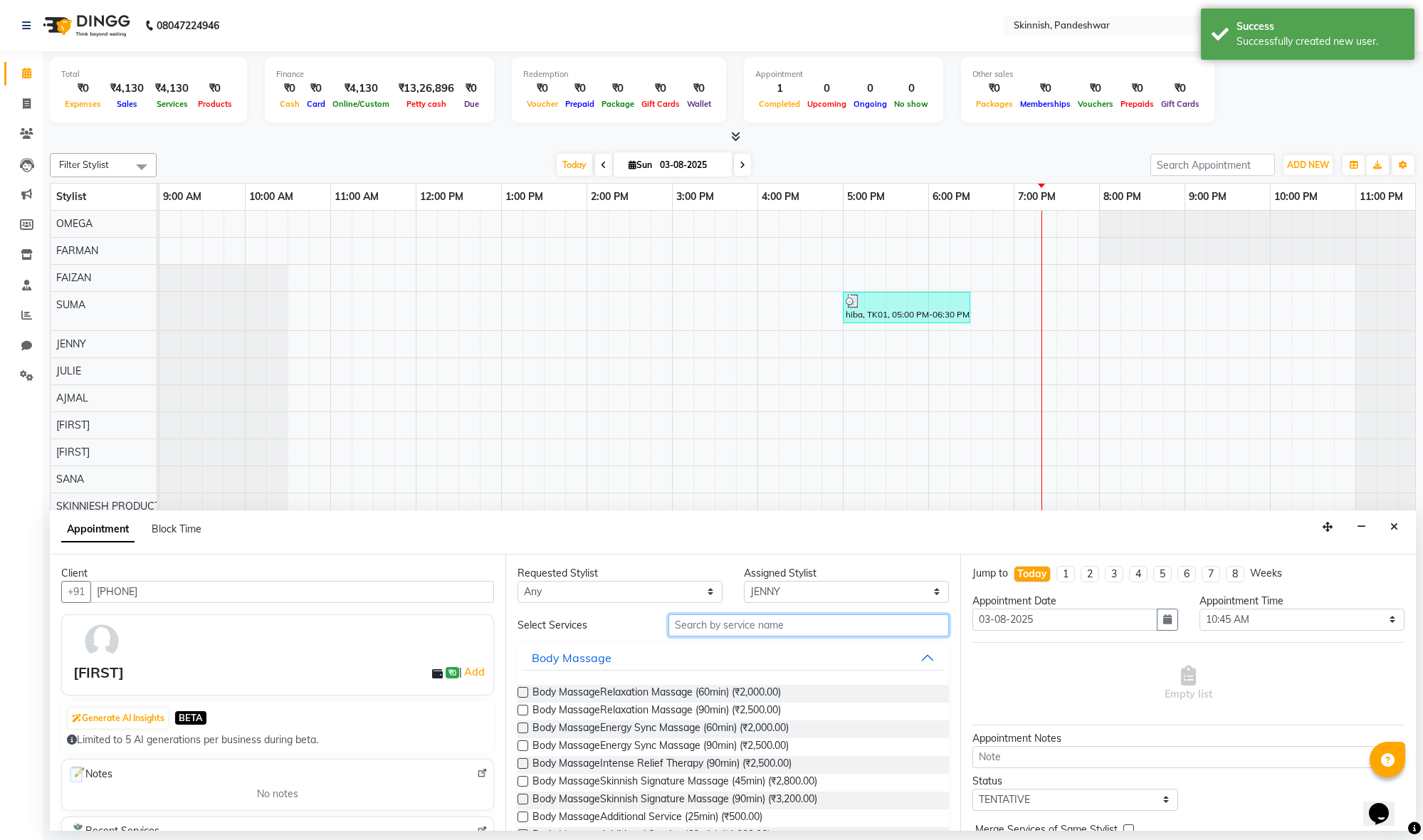 click at bounding box center (809, 625) 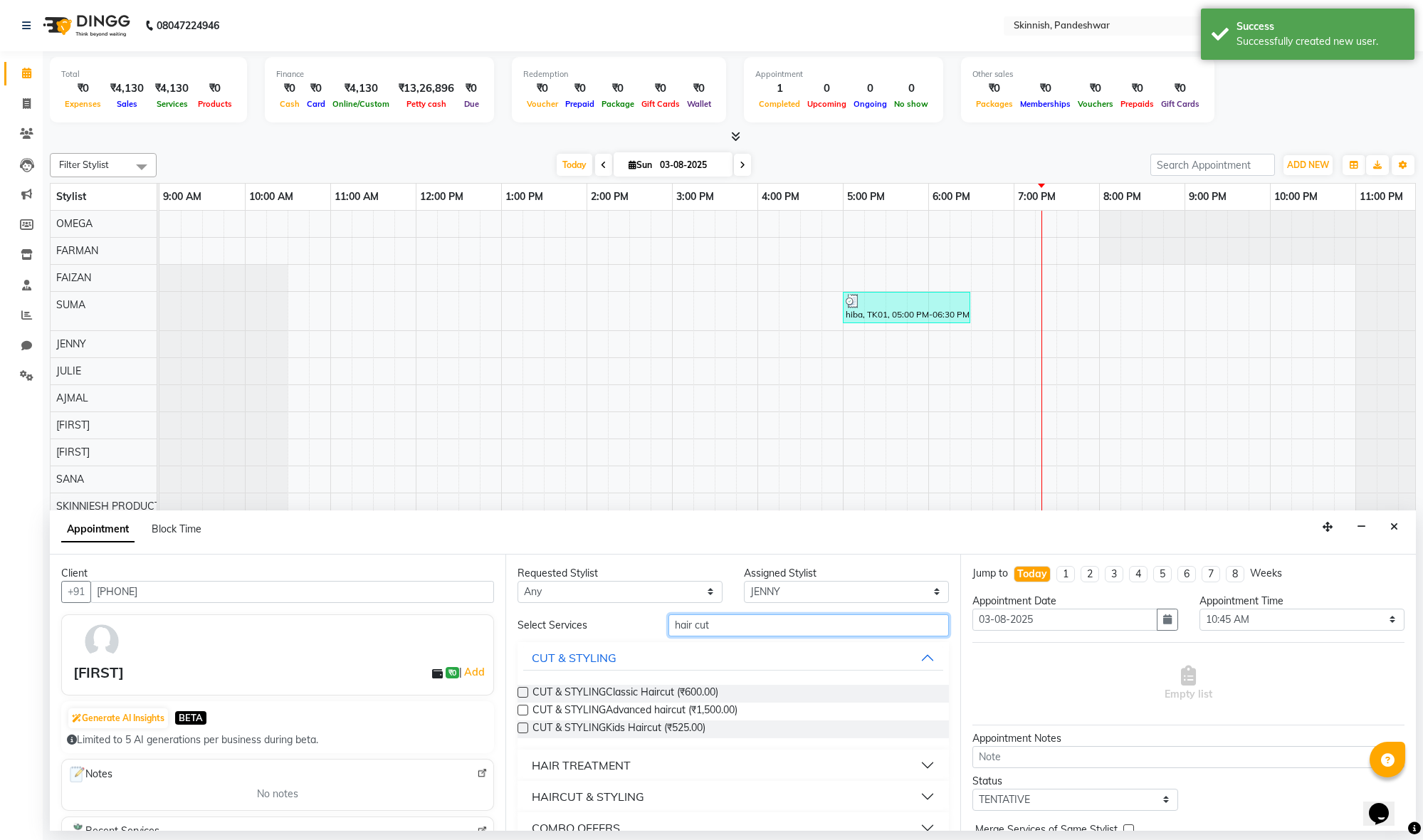 type on "hair cut" 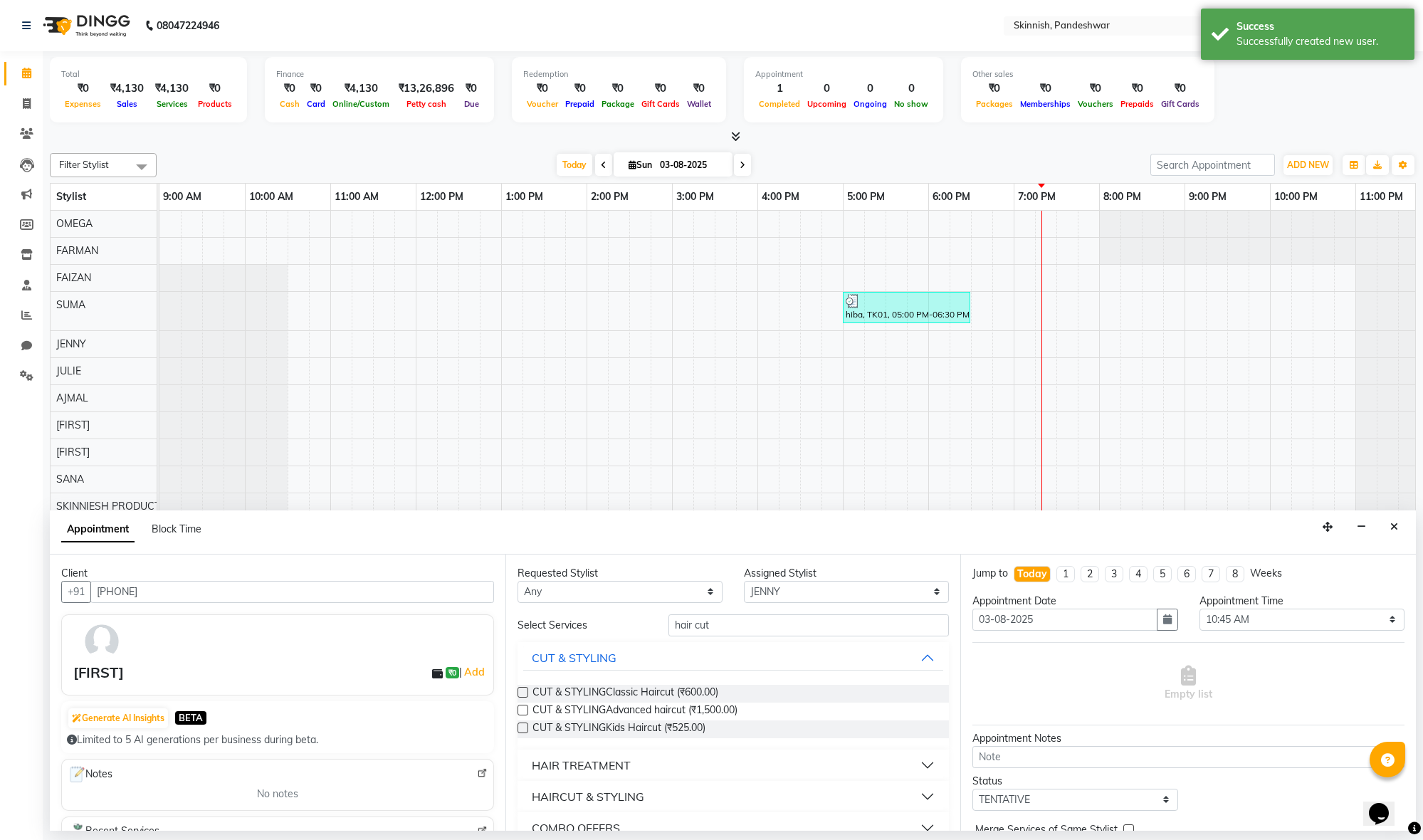 click at bounding box center (523, 710) 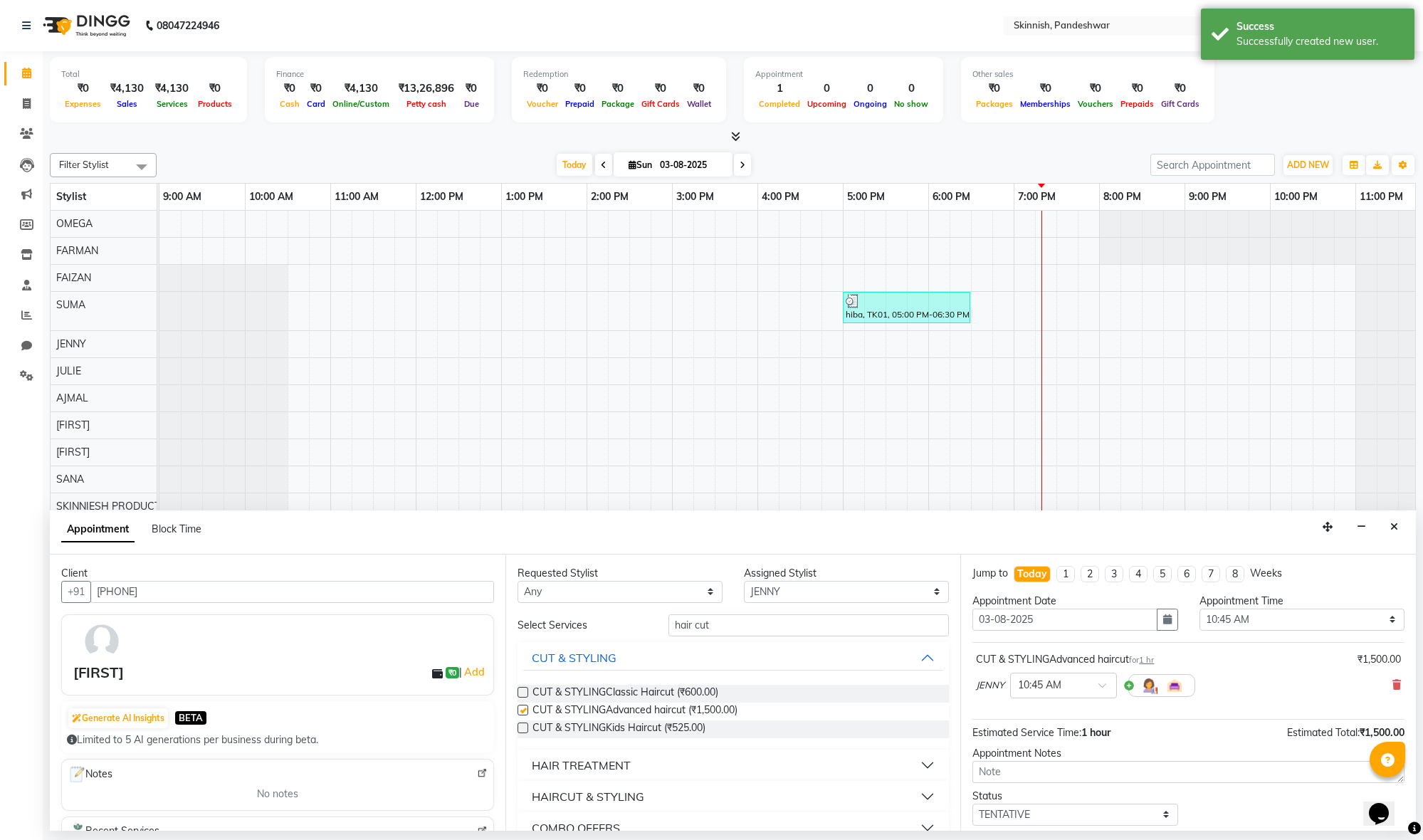 scroll, scrollTop: 1, scrollLeft: 0, axis: vertical 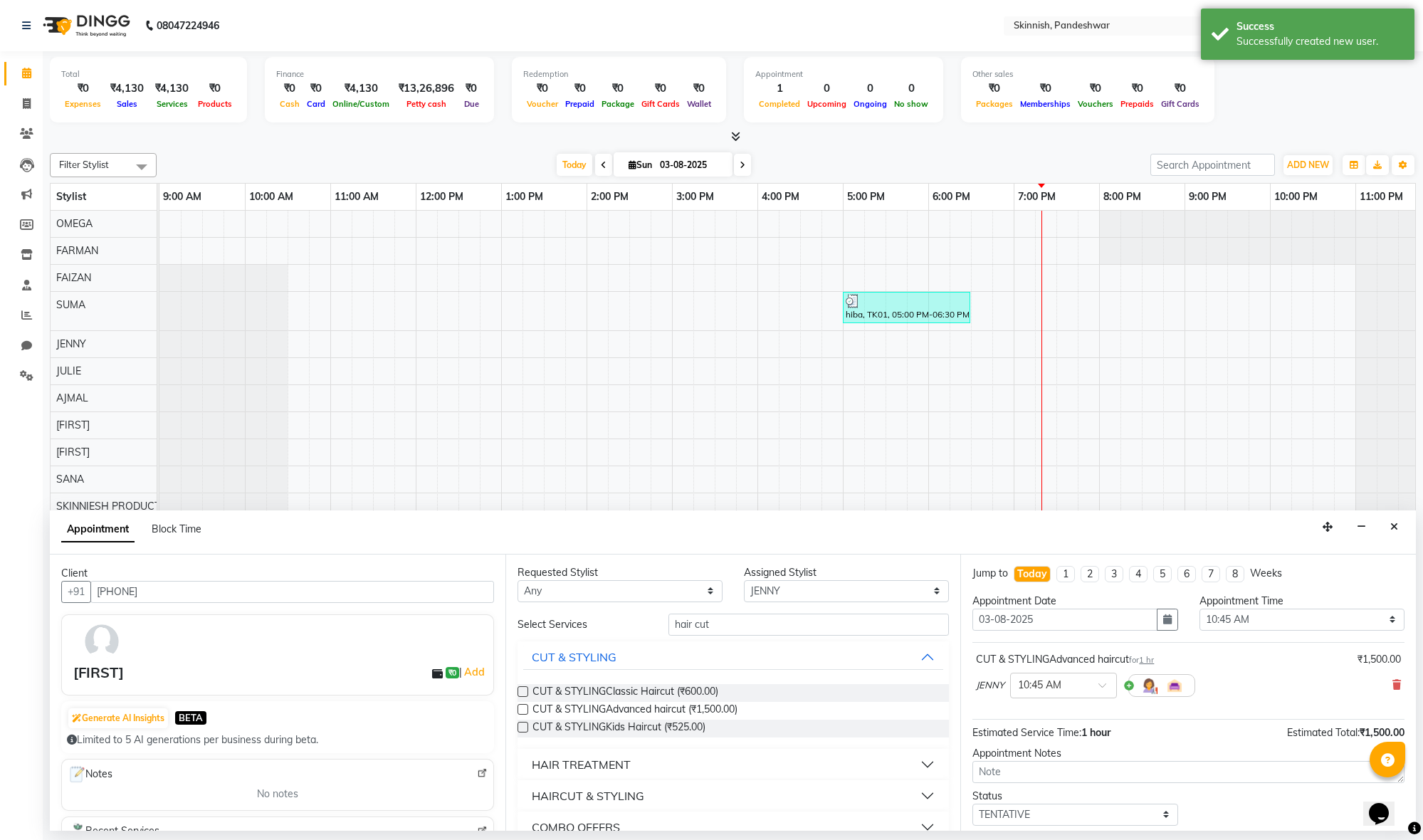 checkbox on "false" 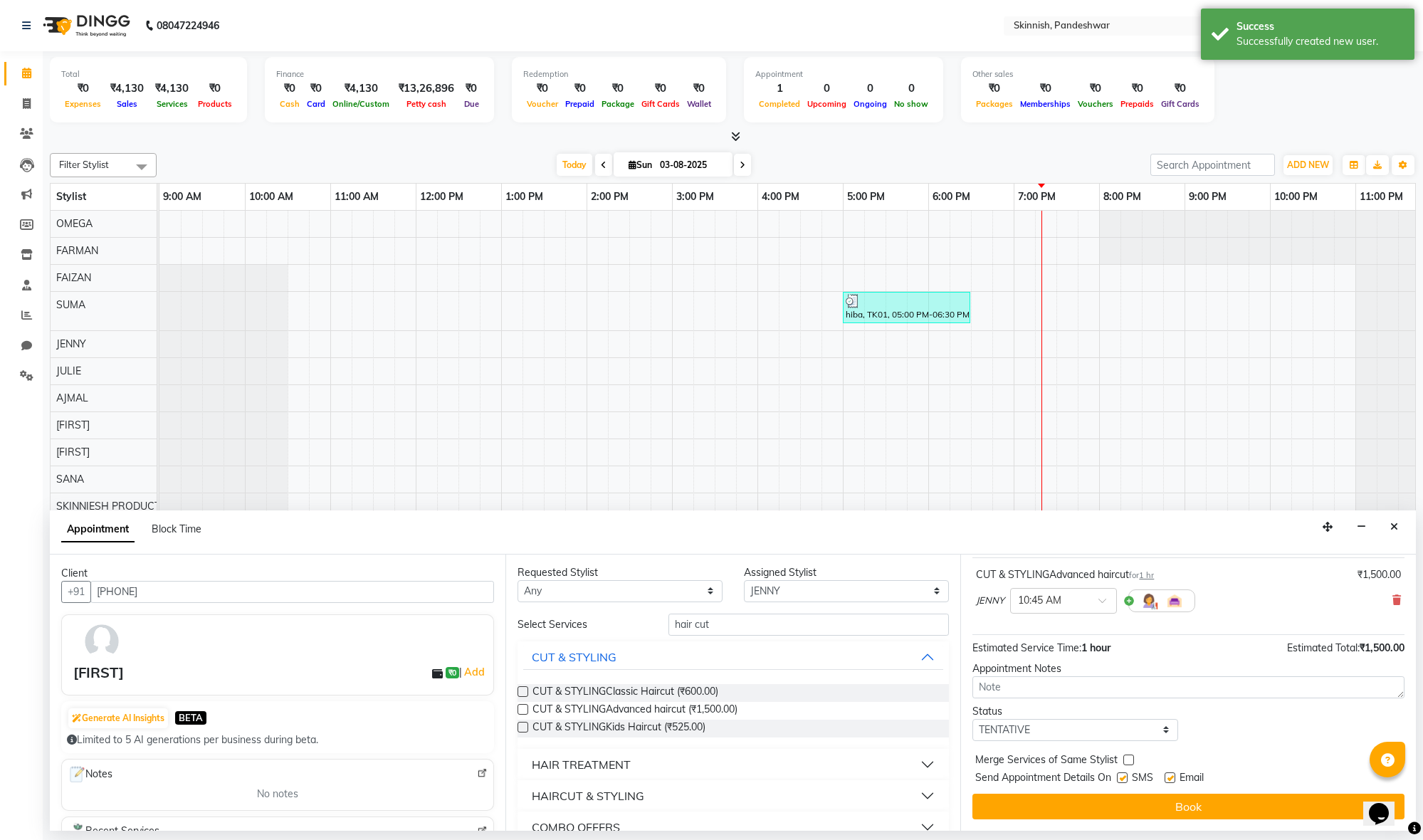 scroll, scrollTop: 85, scrollLeft: 0, axis: vertical 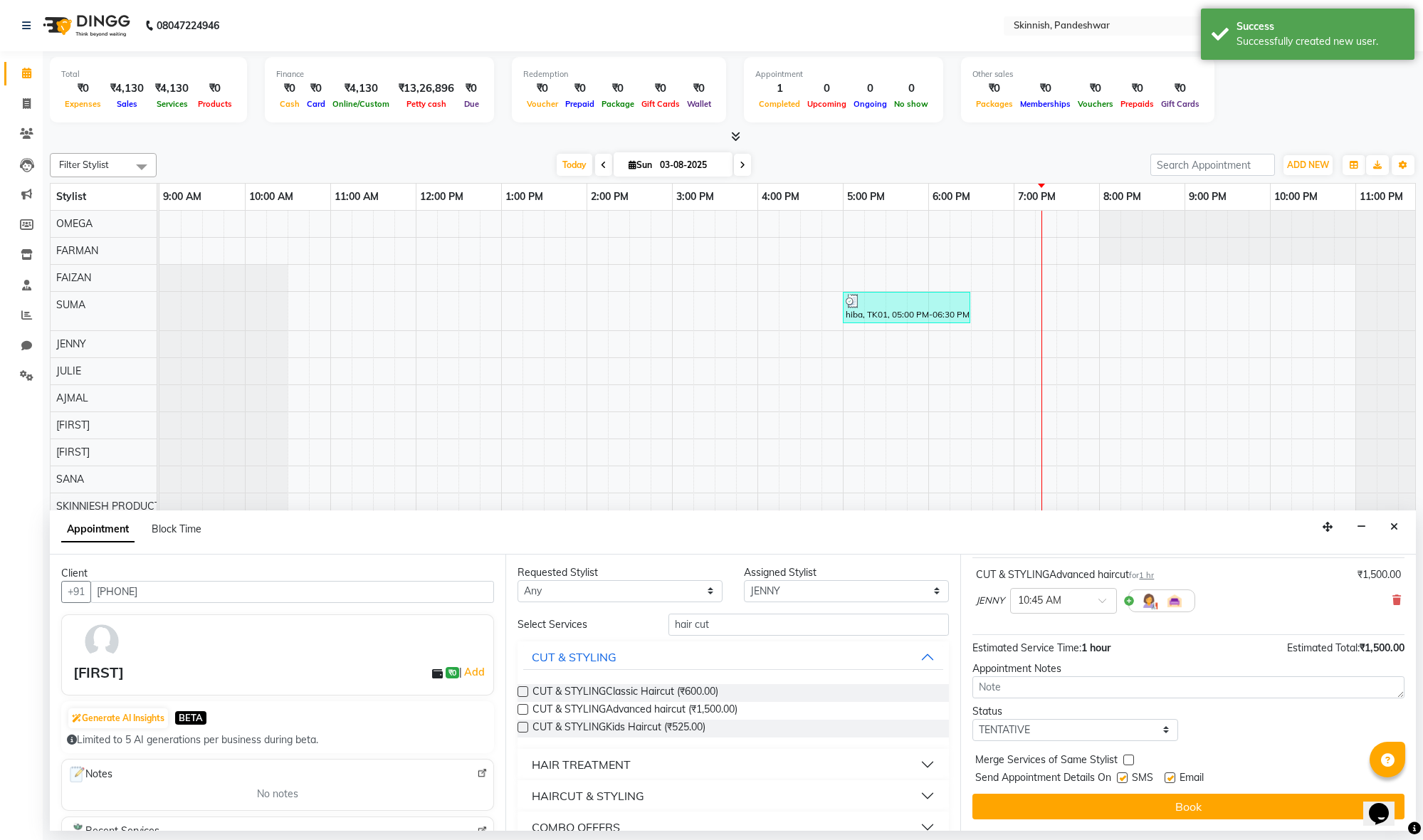 click on "Book" at bounding box center [1188, 807] 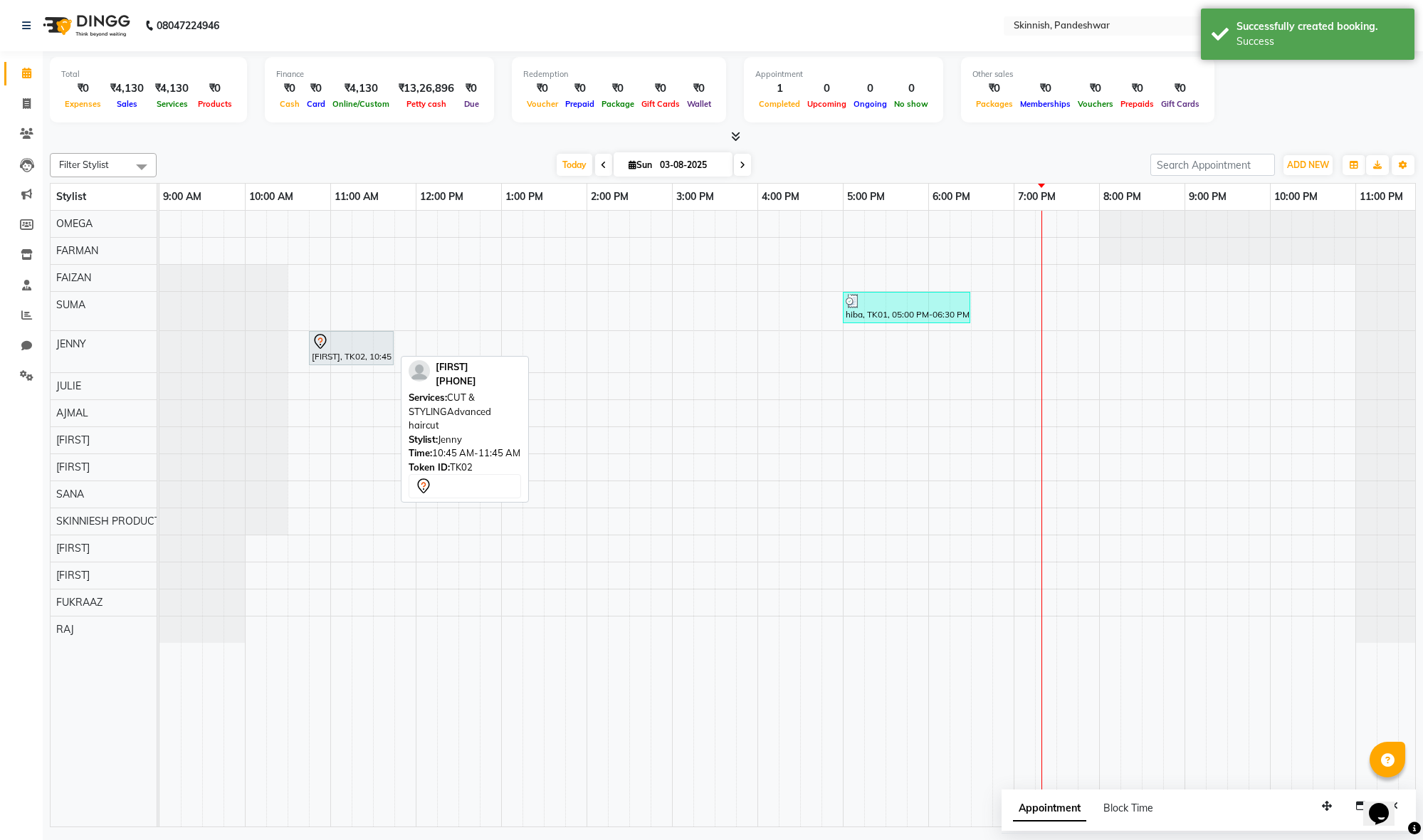 click on "[FIRST], TK02, 10:45 AM-11:45 AM, CUT & STYLINGAdvanced haircut" at bounding box center (351, 348) 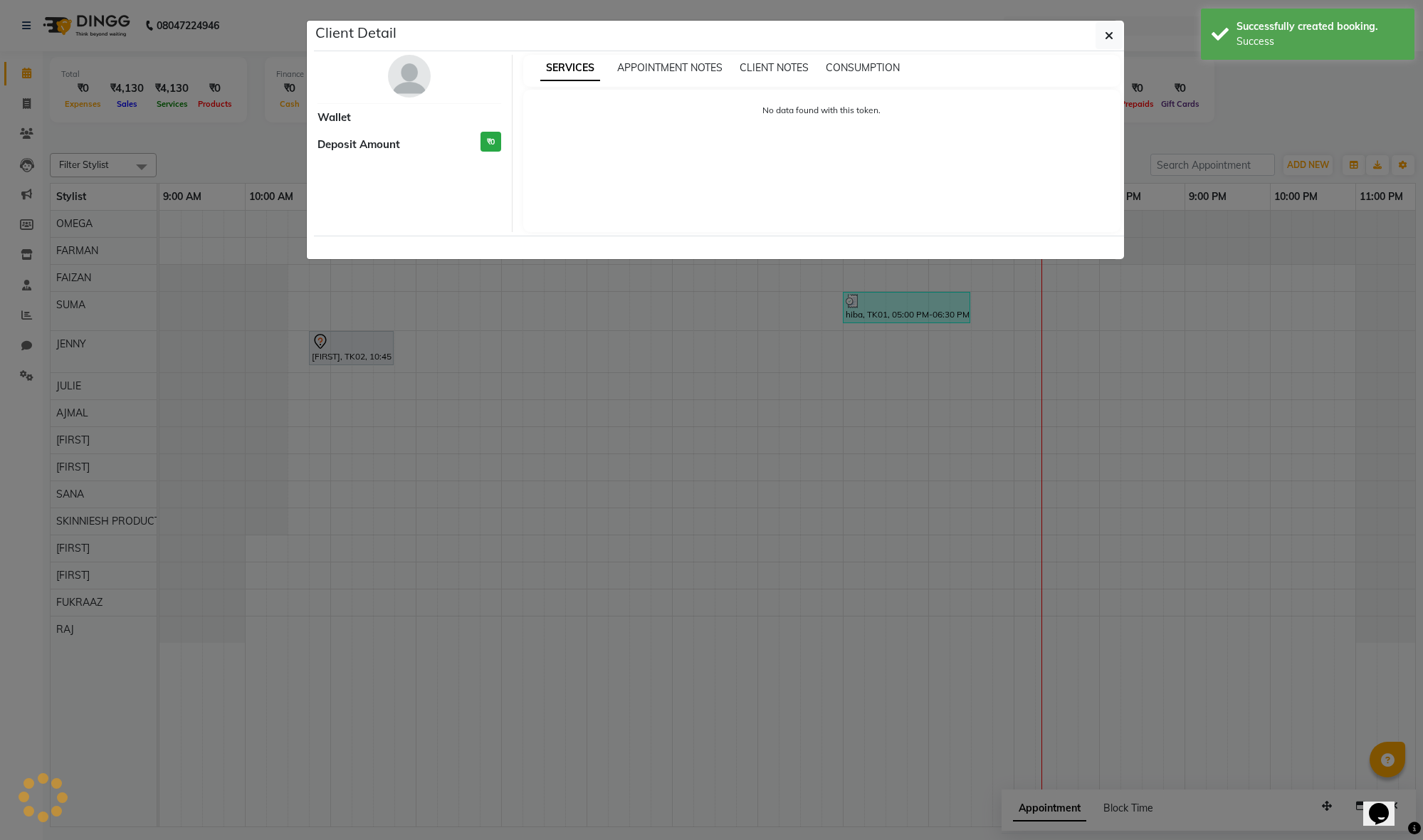 select on "7" 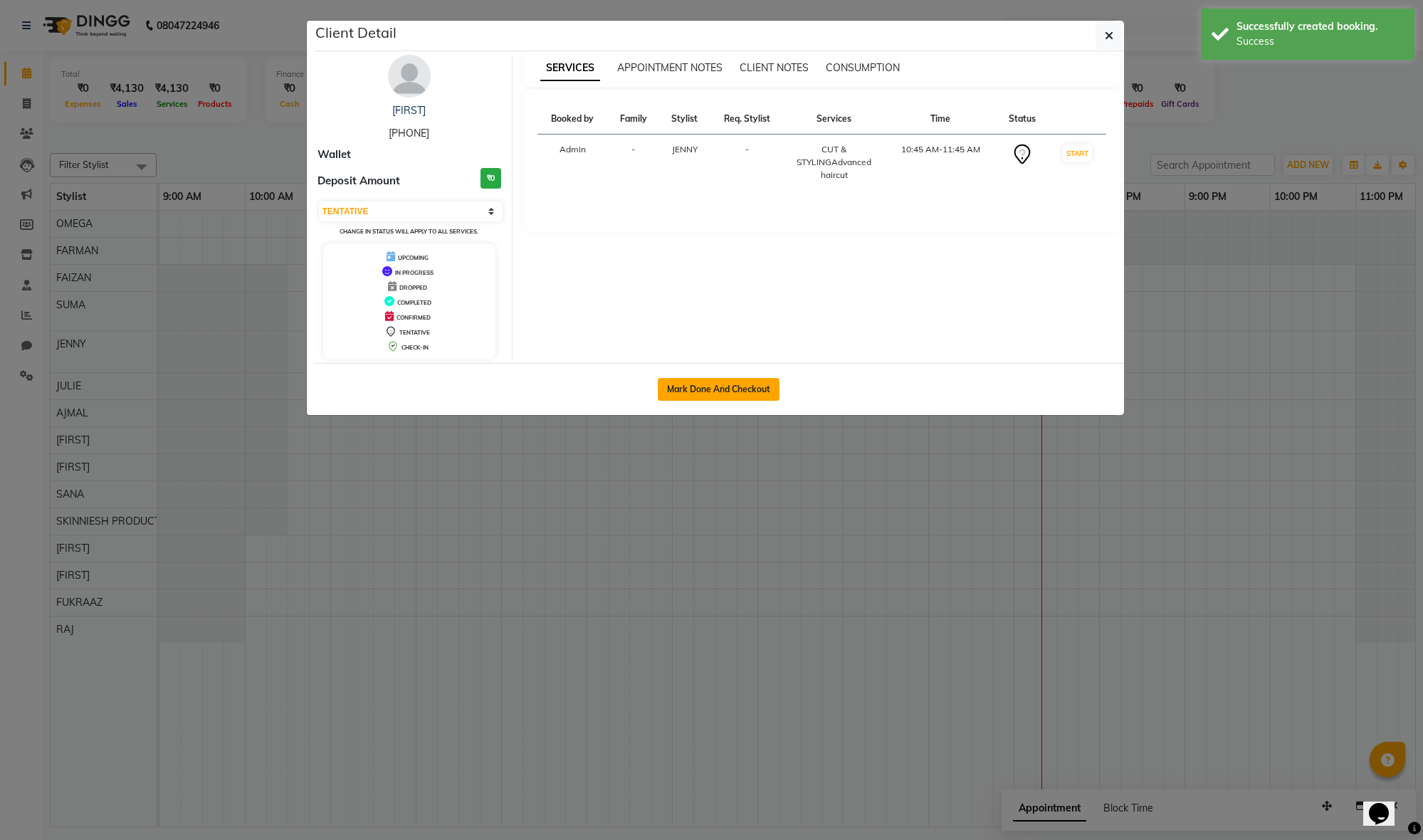 click on "Mark Done And Checkout" 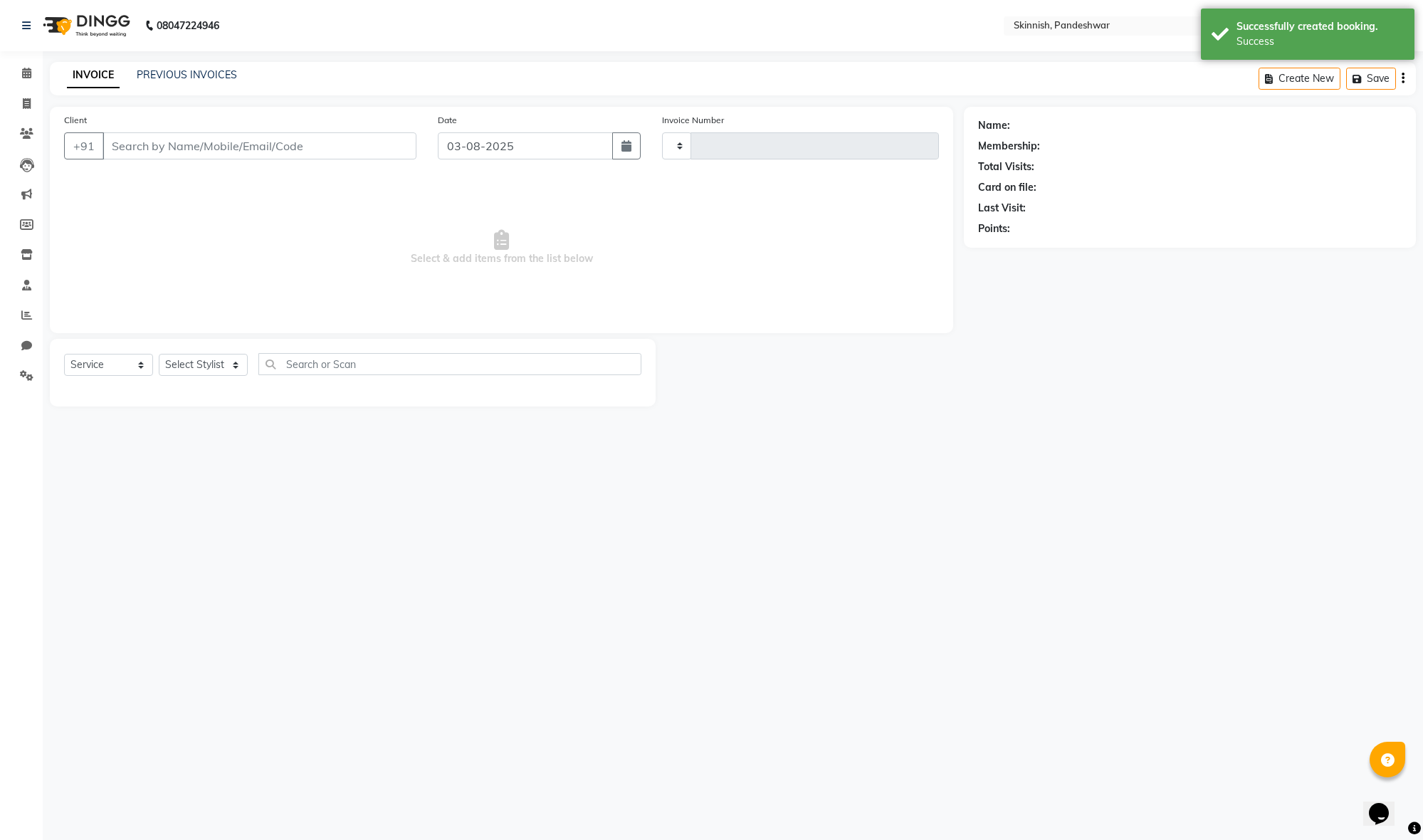 type on "0892" 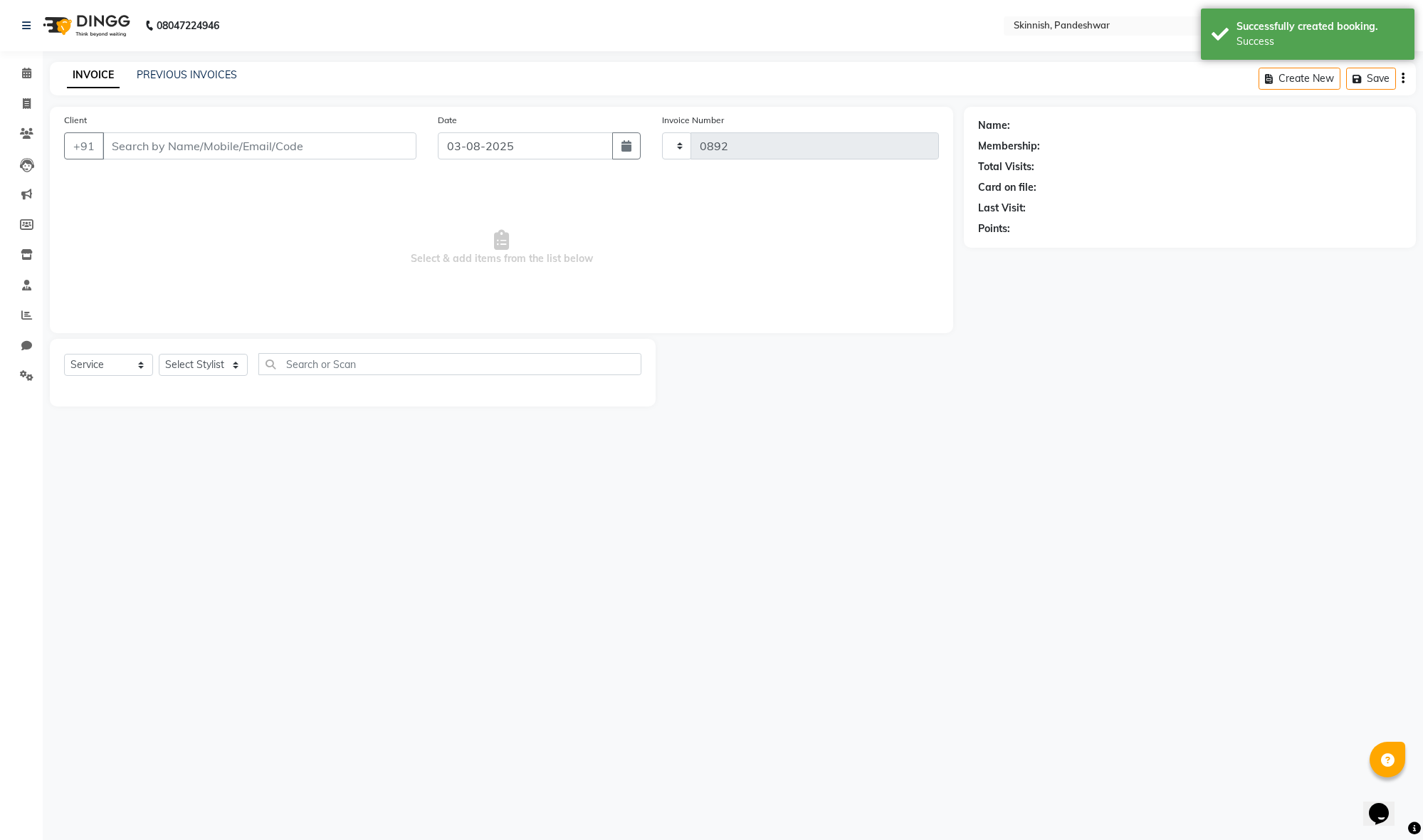 select on "7886" 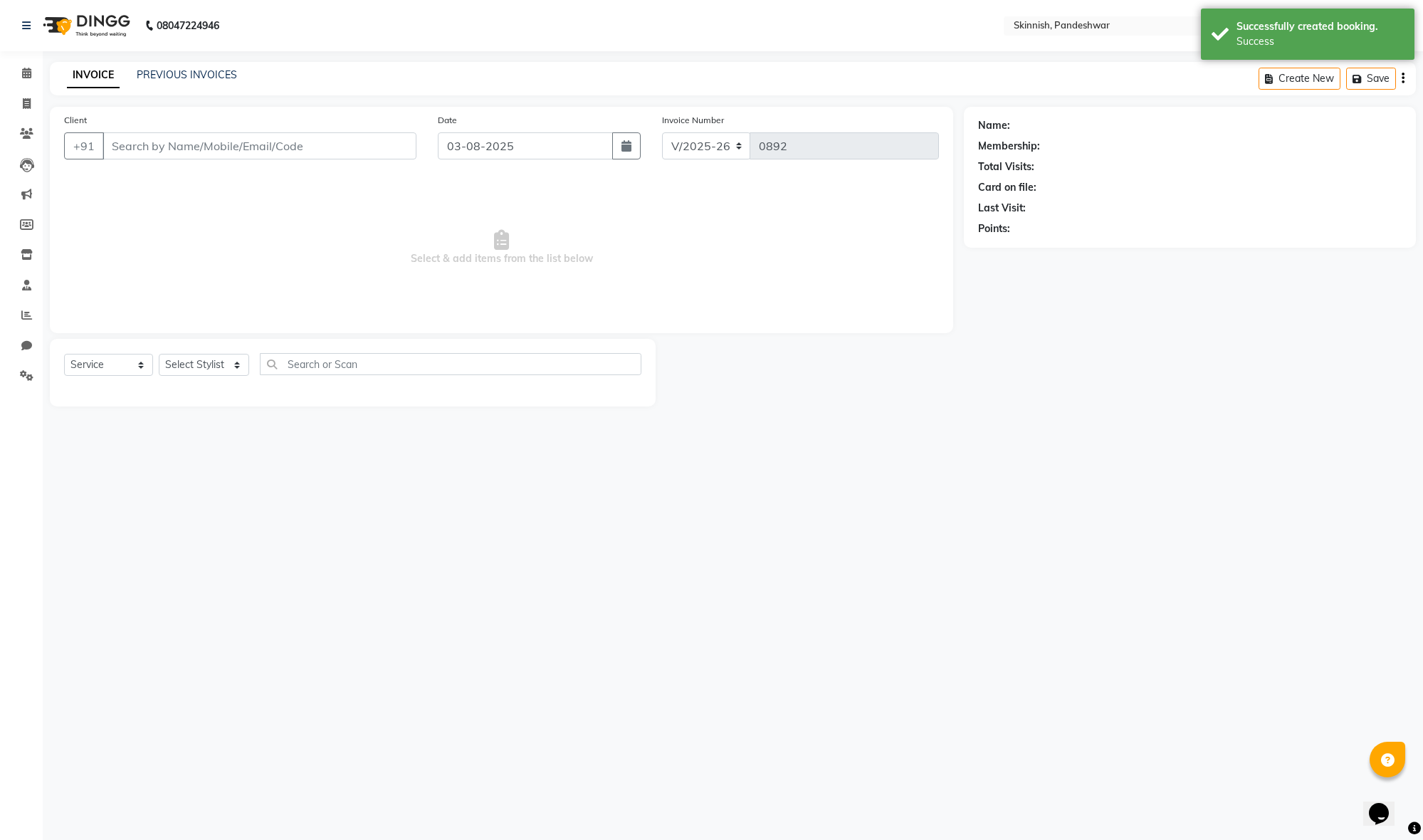 type on "[PHONE]" 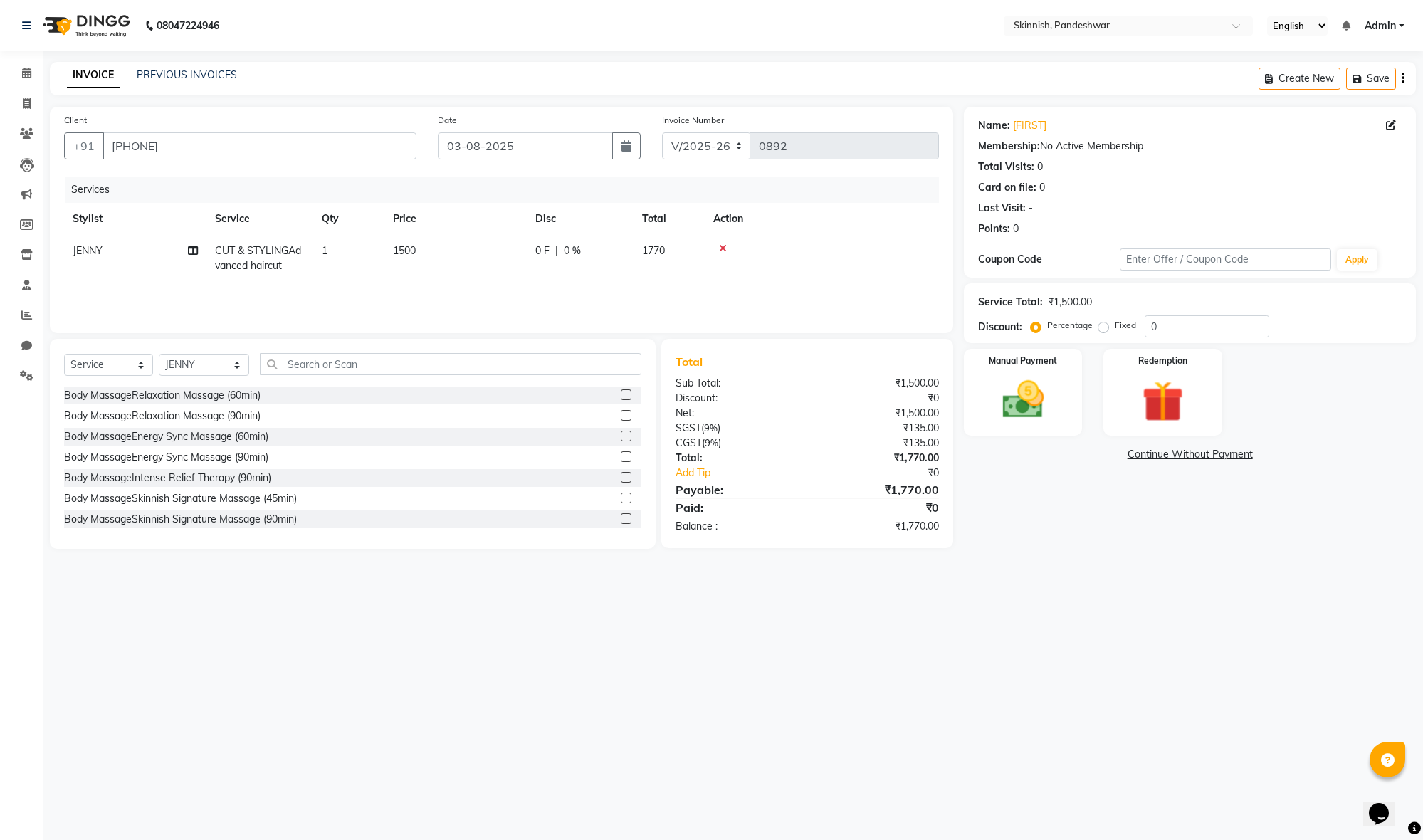 scroll, scrollTop: 8, scrollLeft: 0, axis: vertical 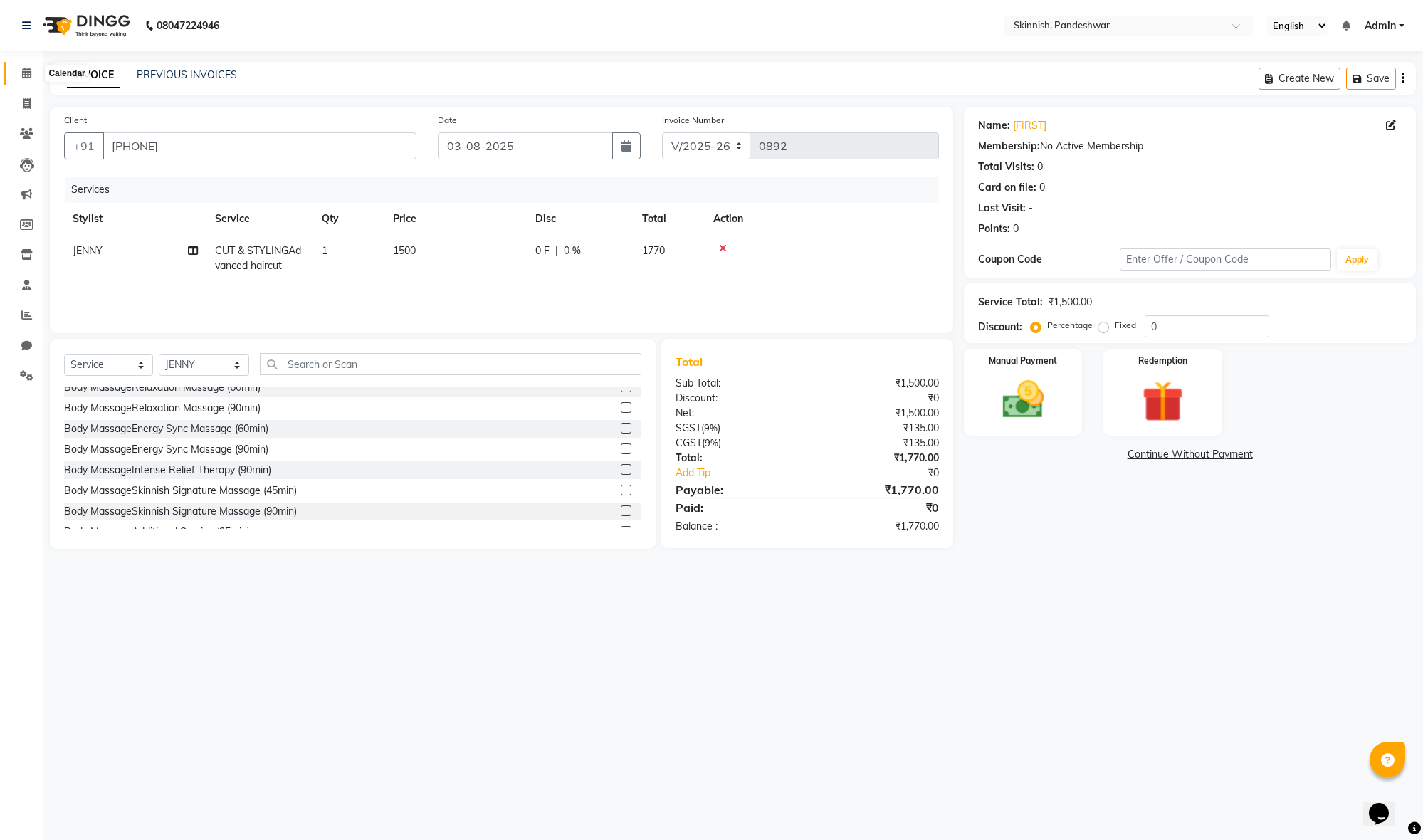 click 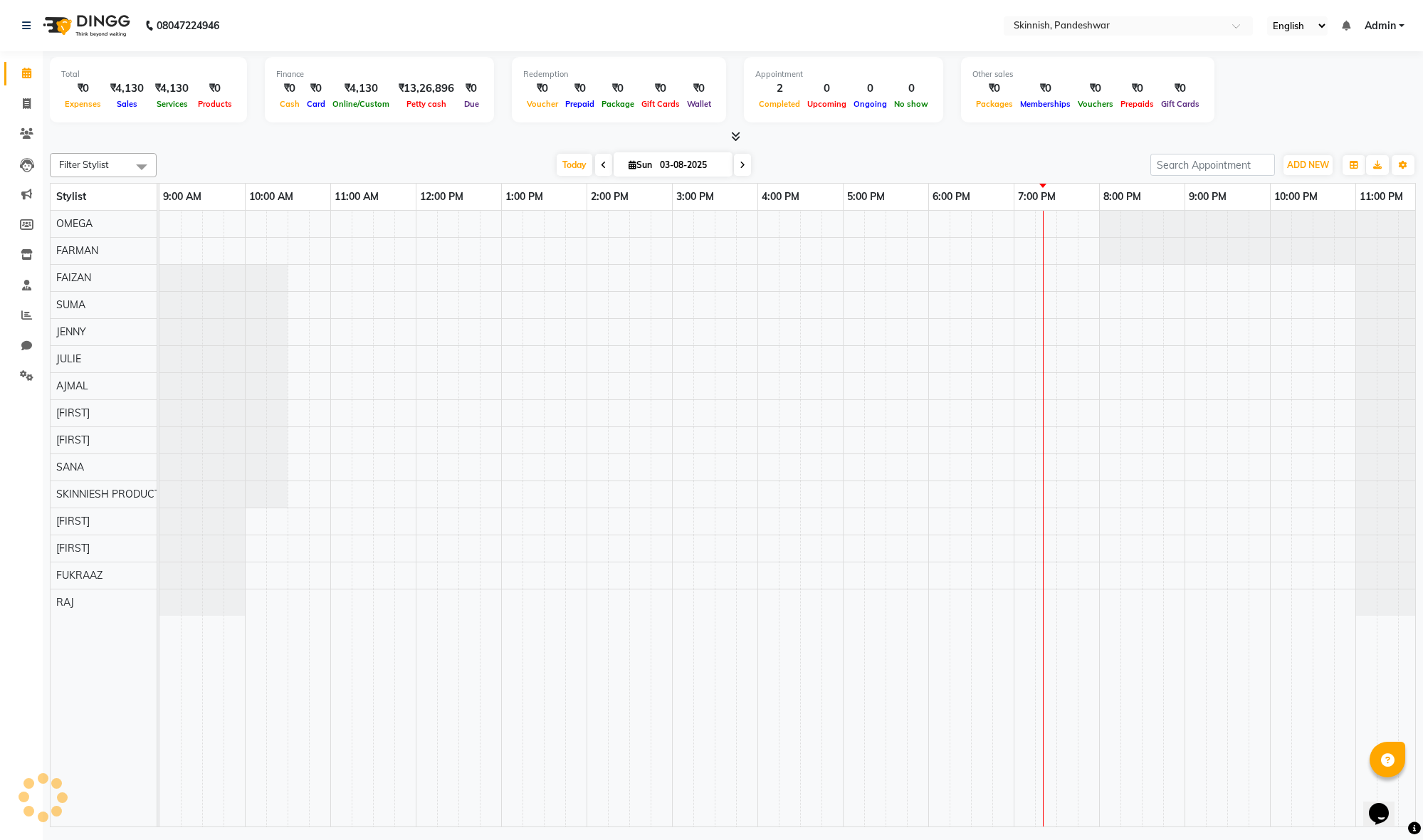 scroll, scrollTop: 0, scrollLeft: 26, axis: horizontal 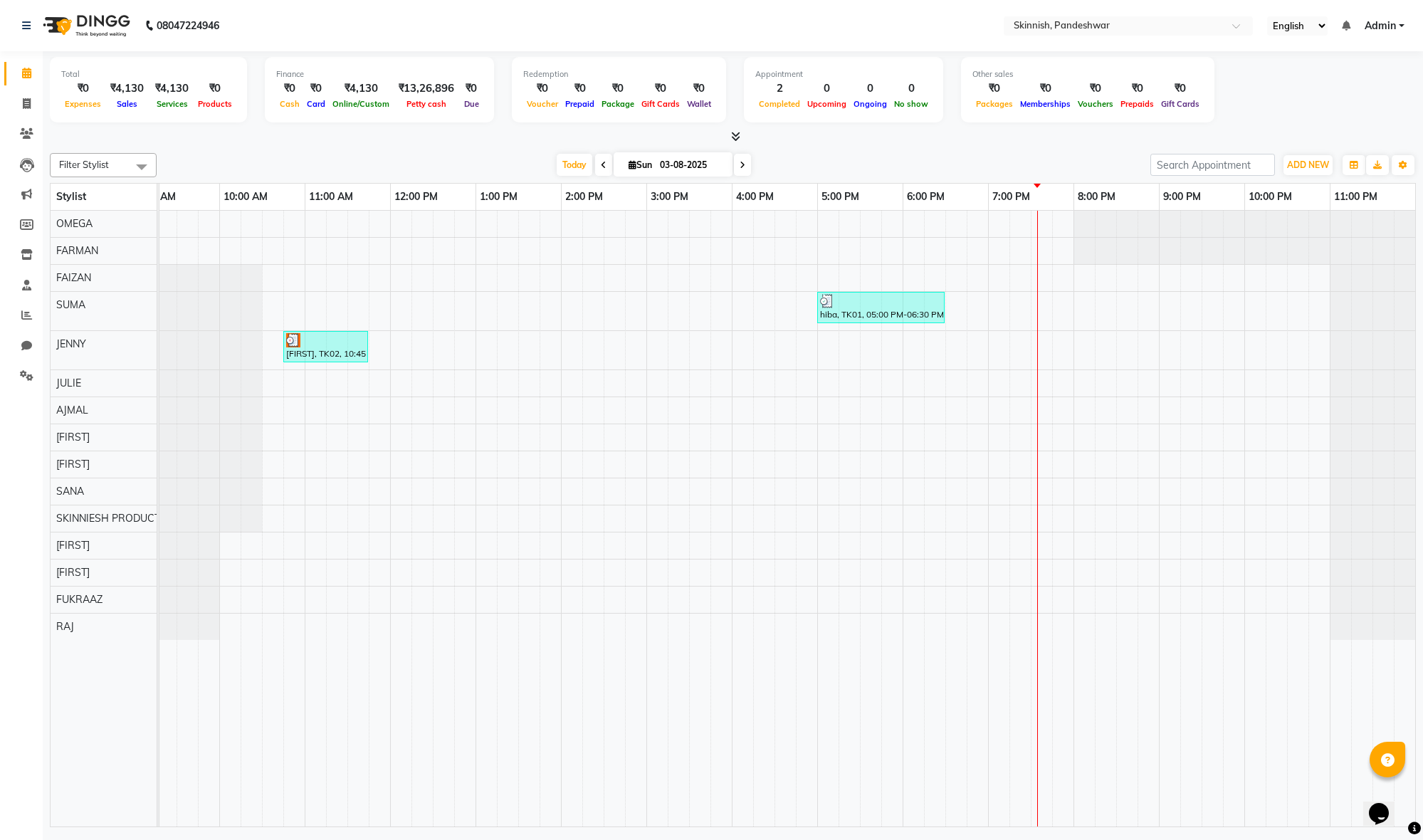 click on "hiba, TK01, 05:00 PM-06:30 PM, Korean Hair Spa10-Steps Korean Hair Spa Ritual     [FIRST], TK02, 10:45 AM-11:45 AM, CUT & STYLINGAdvanced haircut" at bounding box center [774, 518] 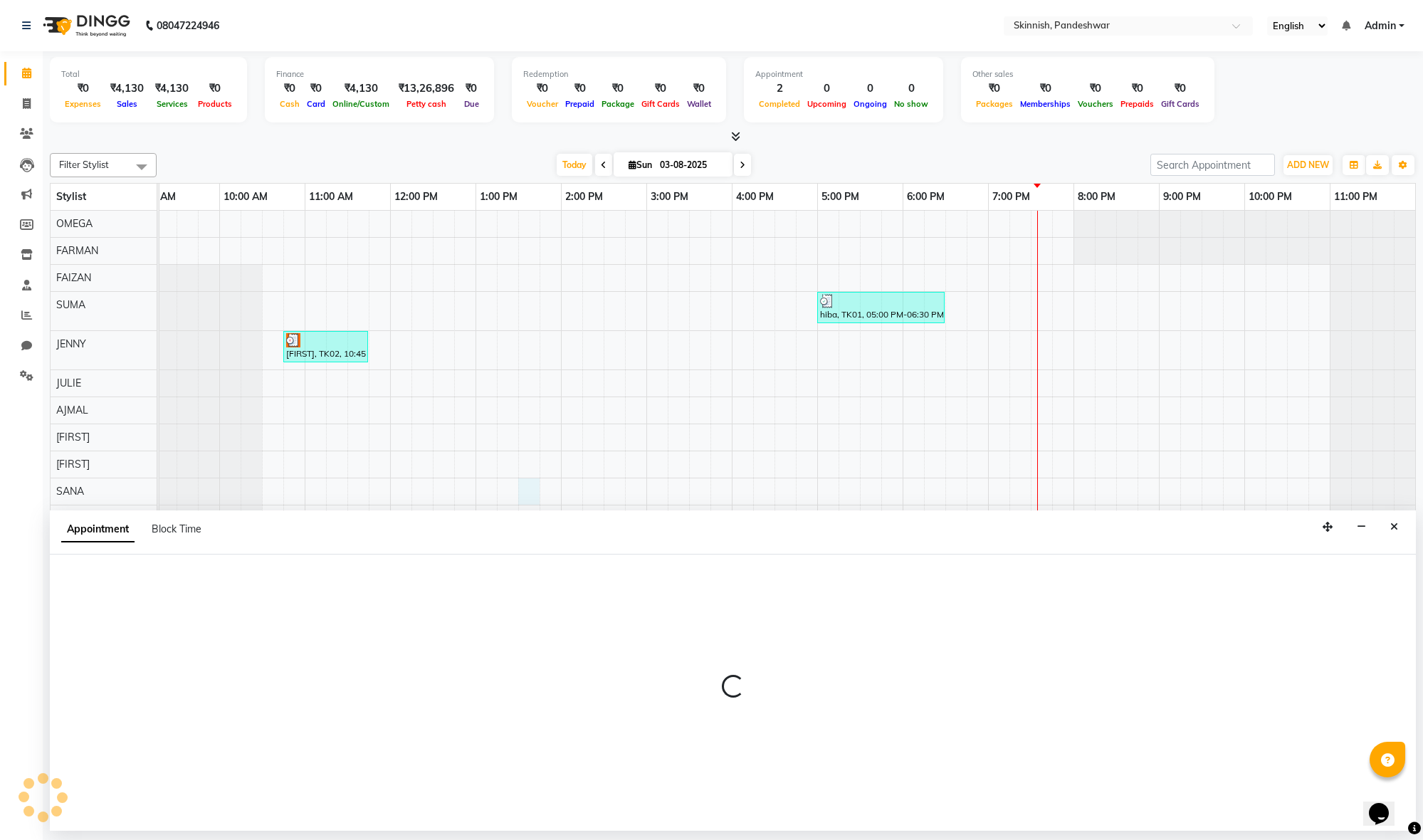 scroll, scrollTop: 0, scrollLeft: 0, axis: both 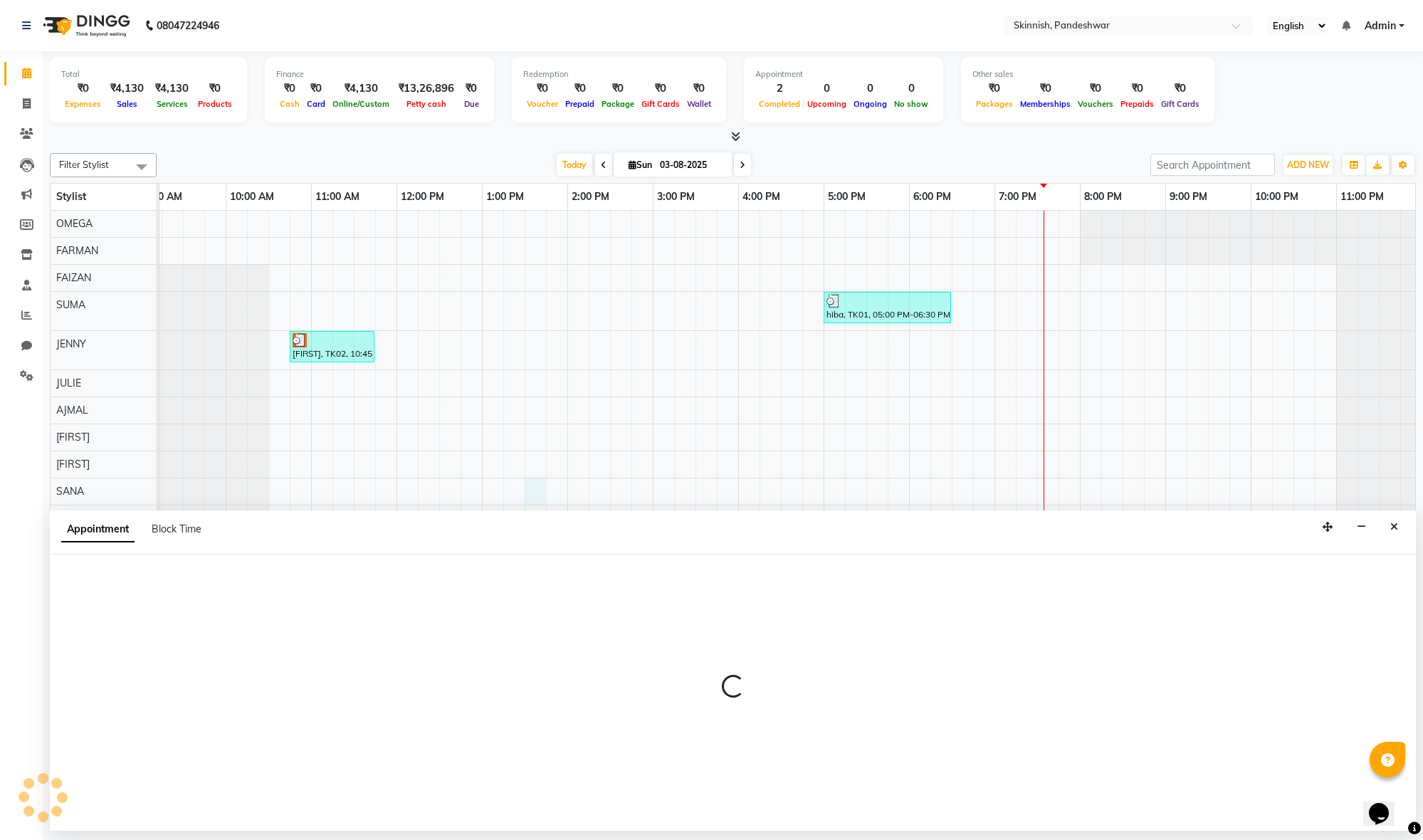 select on "77914" 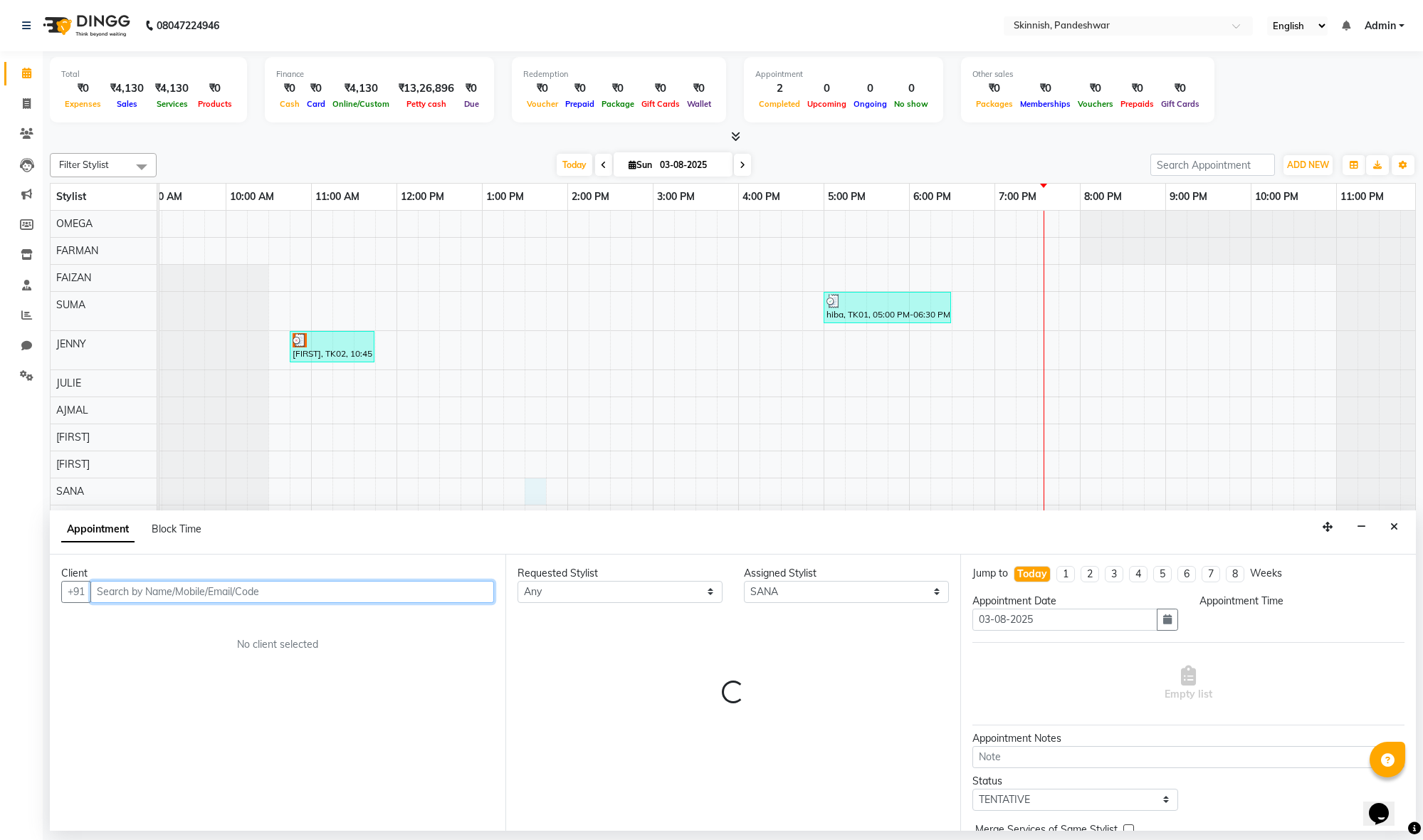 select on "810" 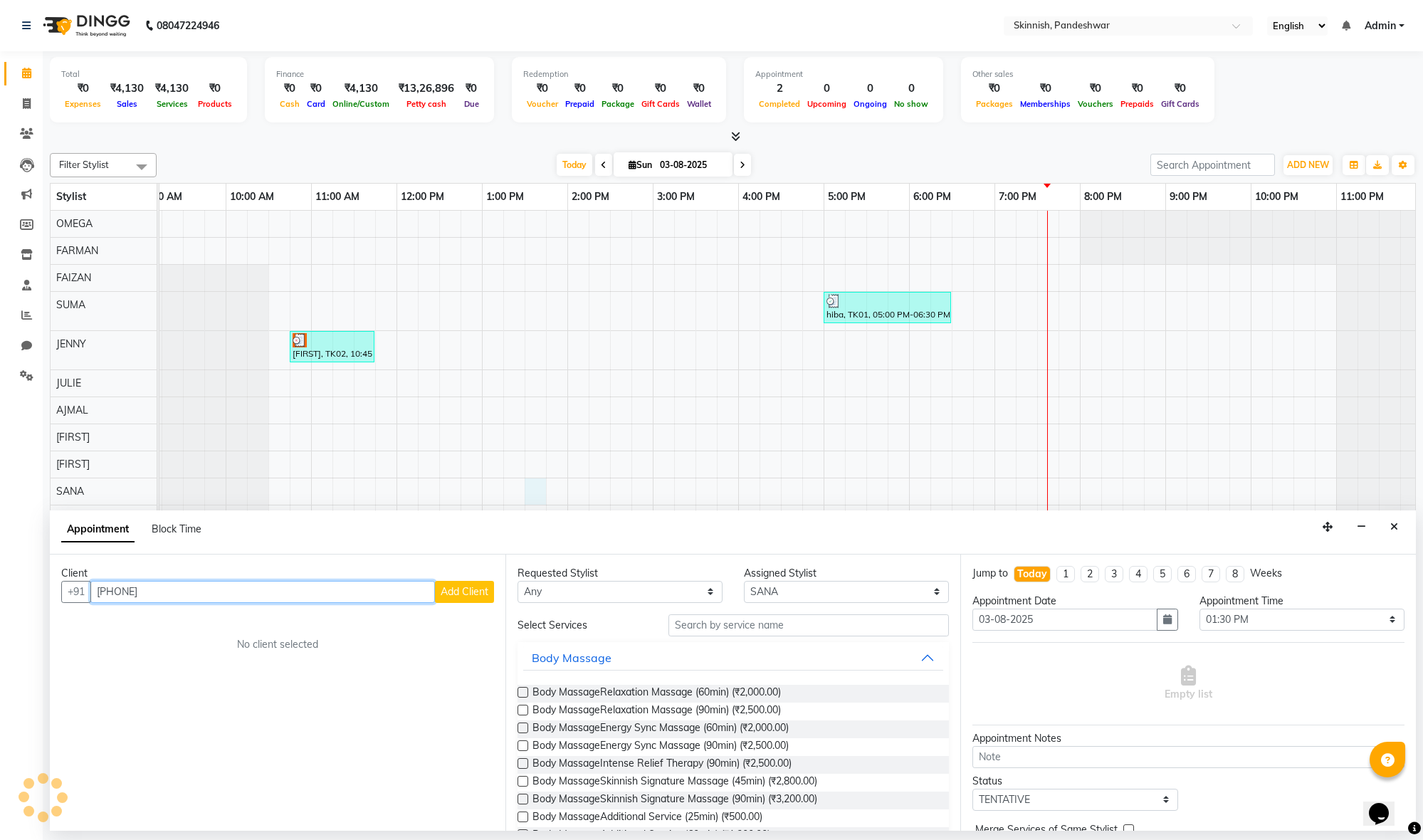 scroll, scrollTop: 0, scrollLeft: 1, axis: horizontal 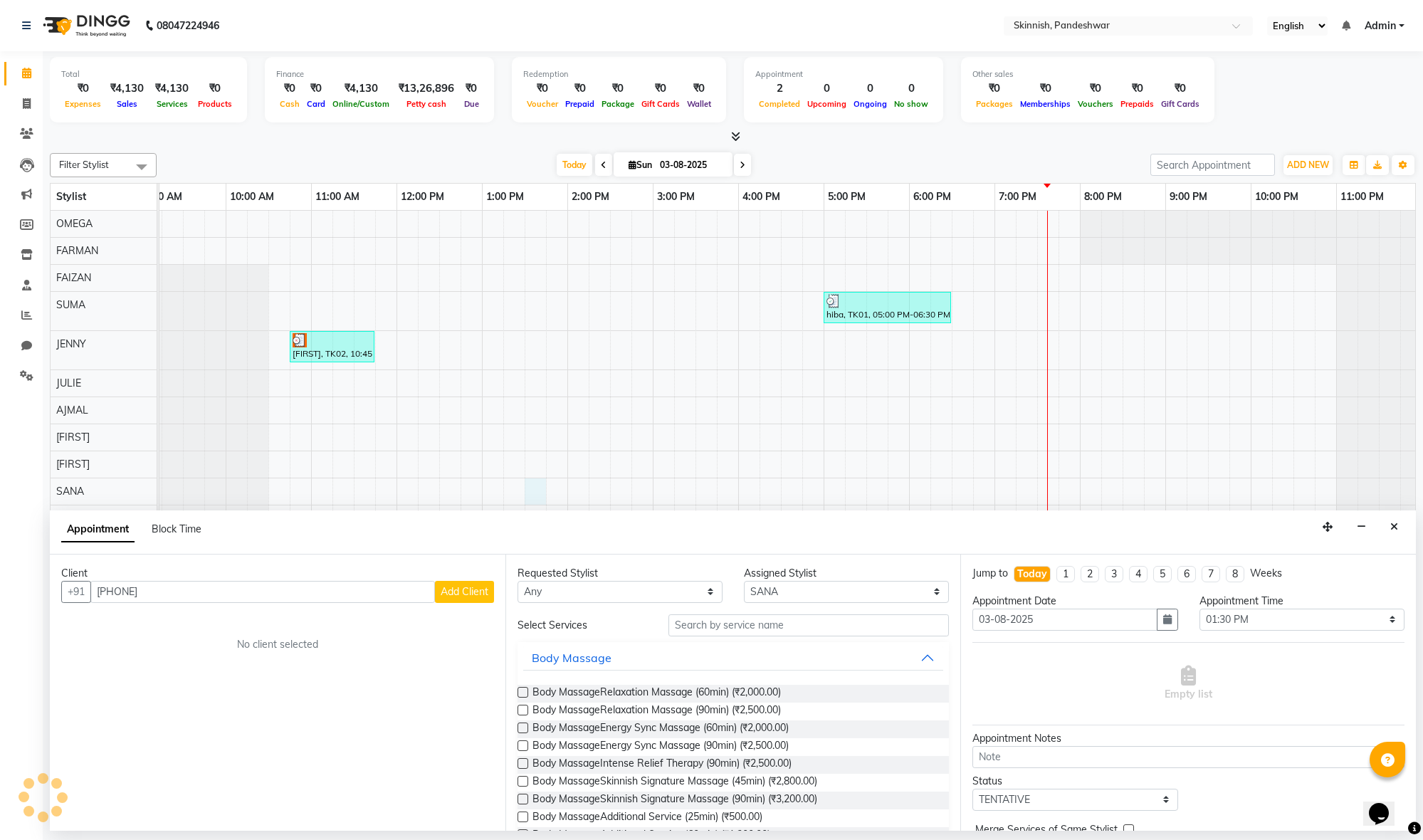 click on "Add Client" at bounding box center [464, 592] 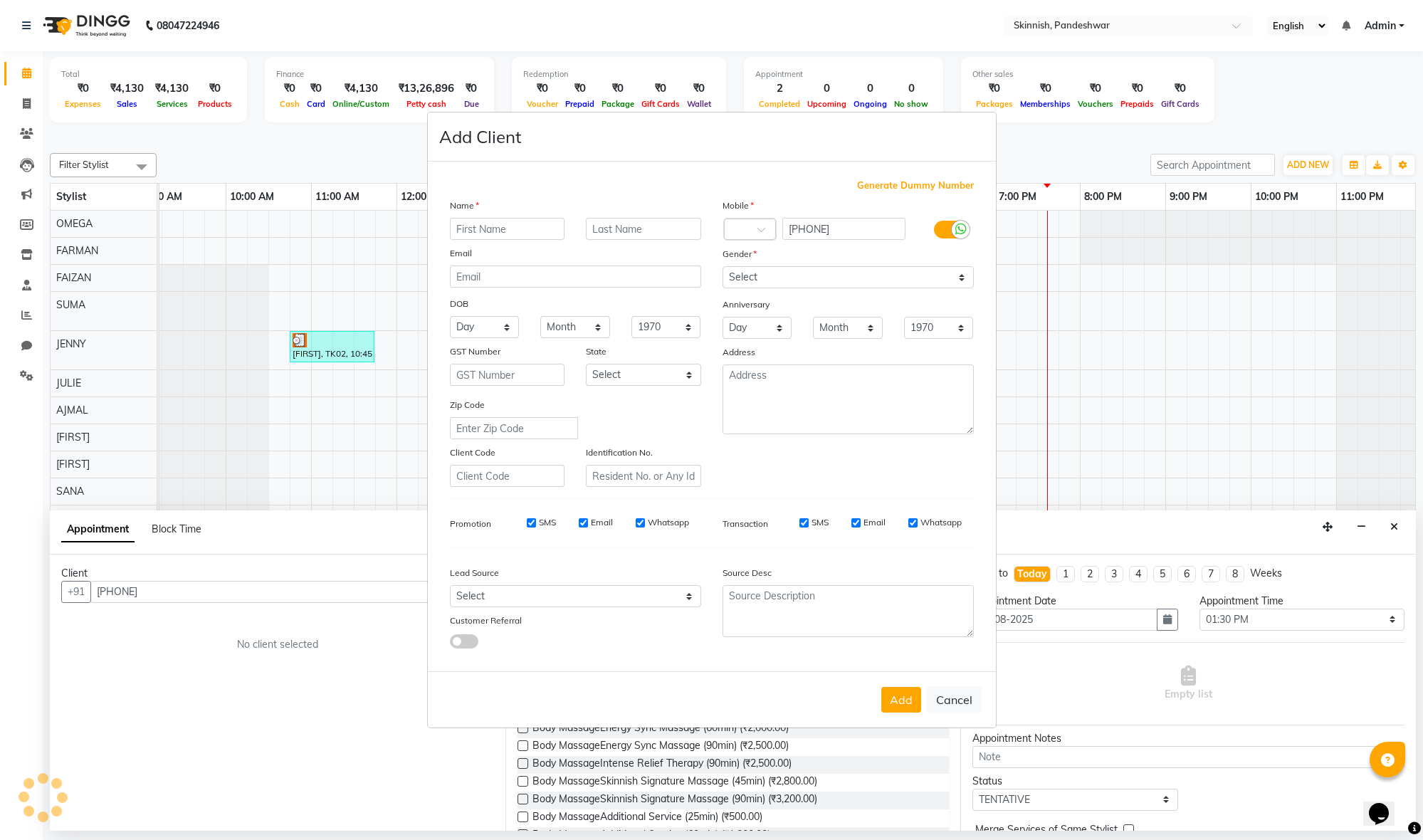 scroll, scrollTop: 0, scrollLeft: 0, axis: both 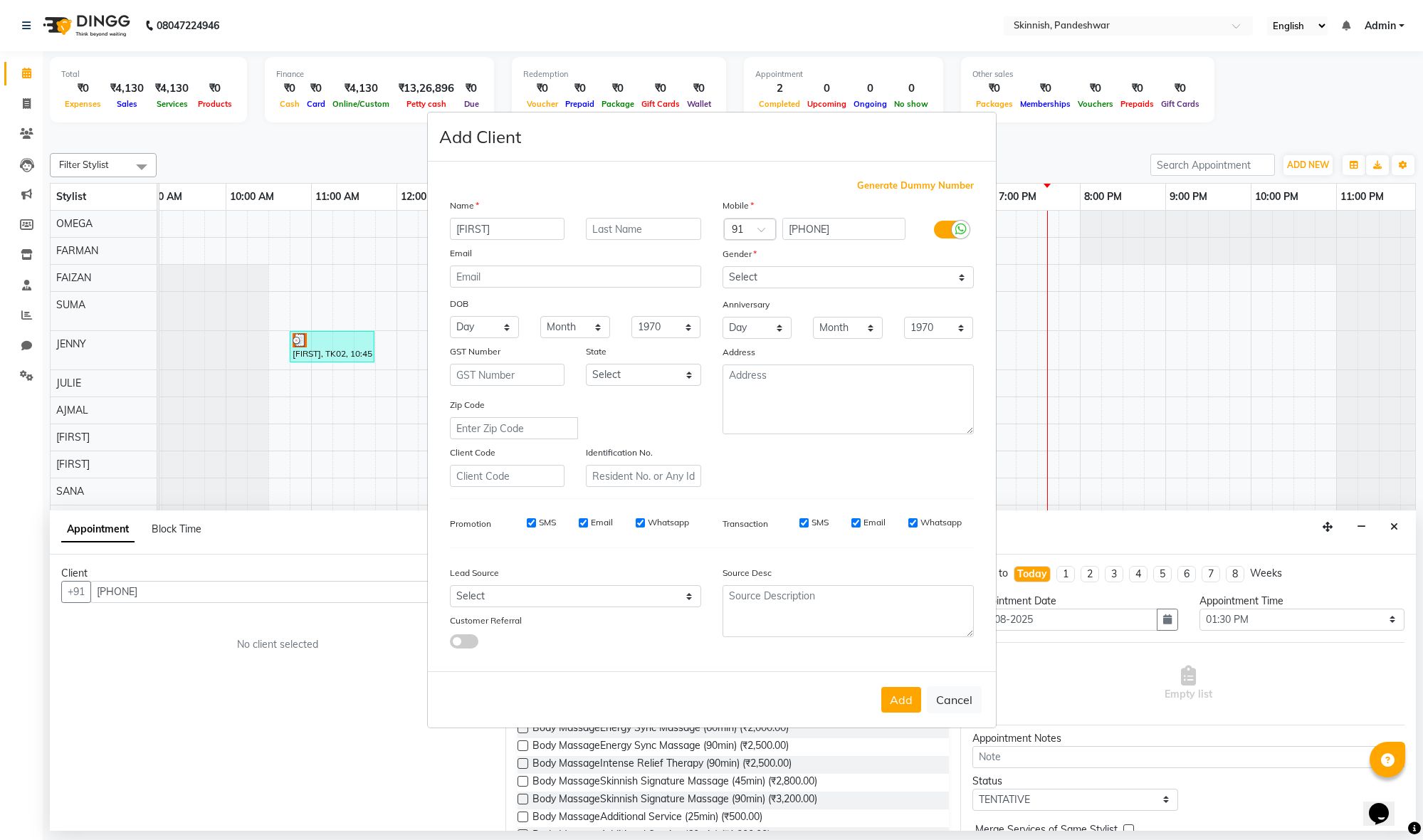 type on "[FIRST]" 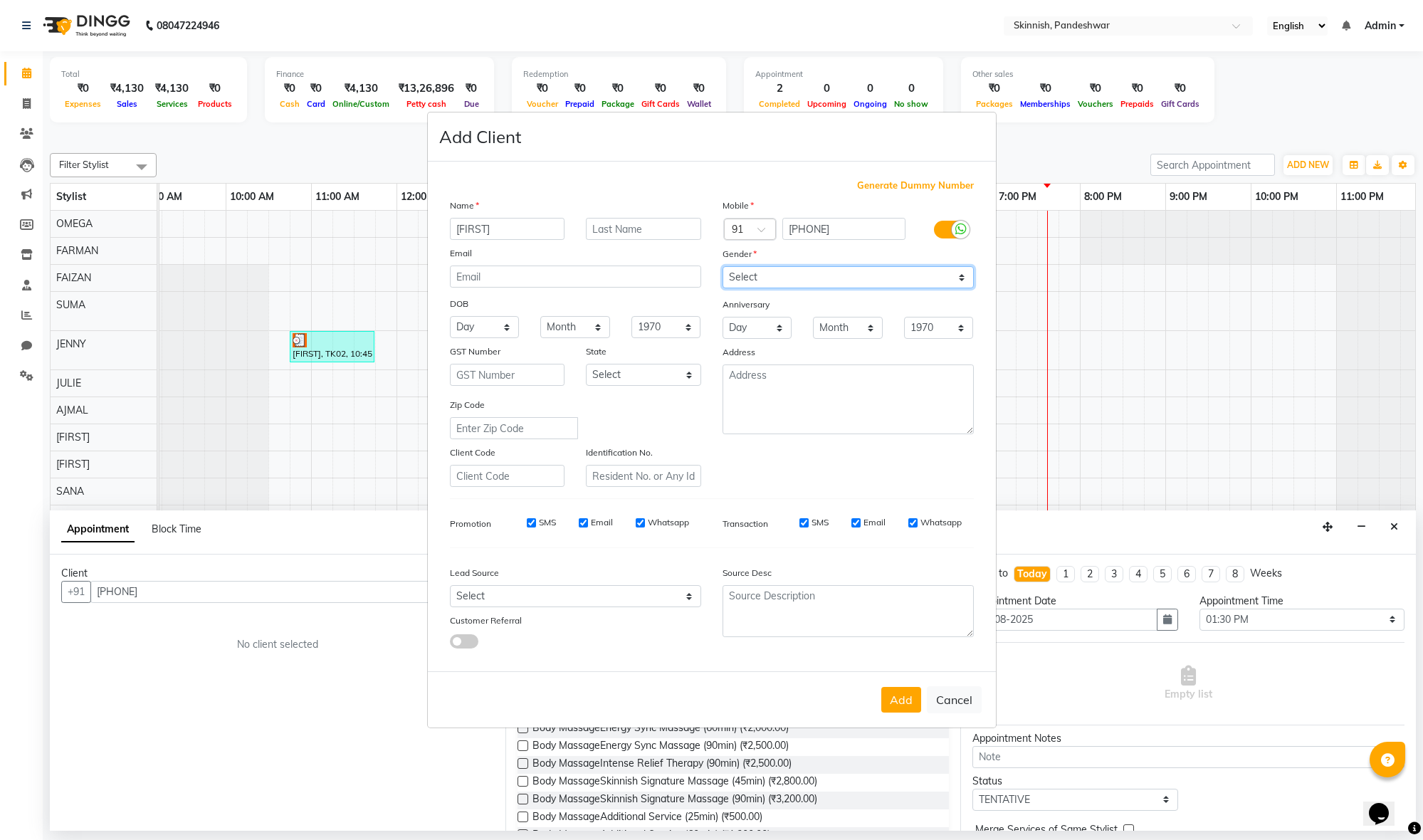 select on "female" 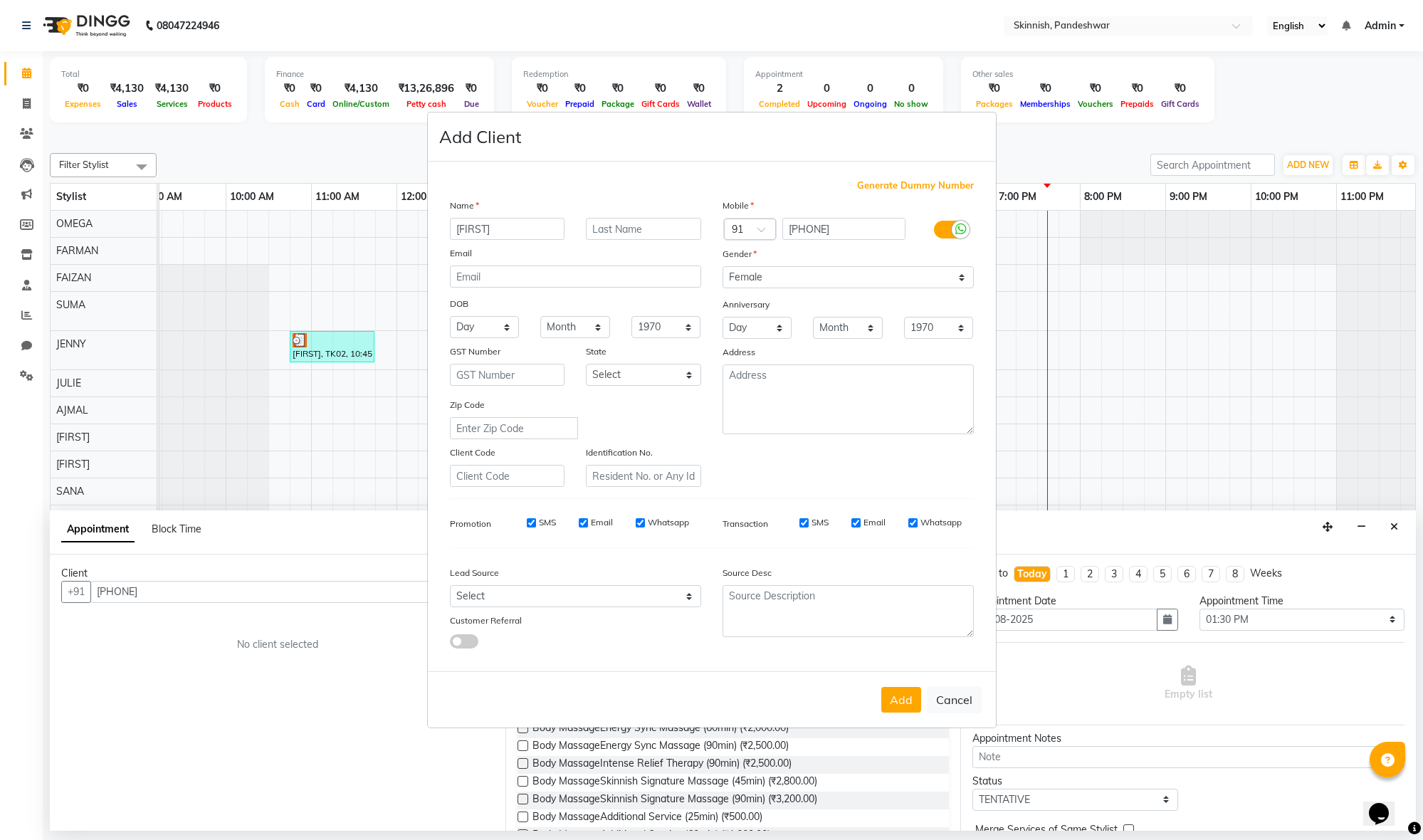click on "Add" at bounding box center [901, 700] 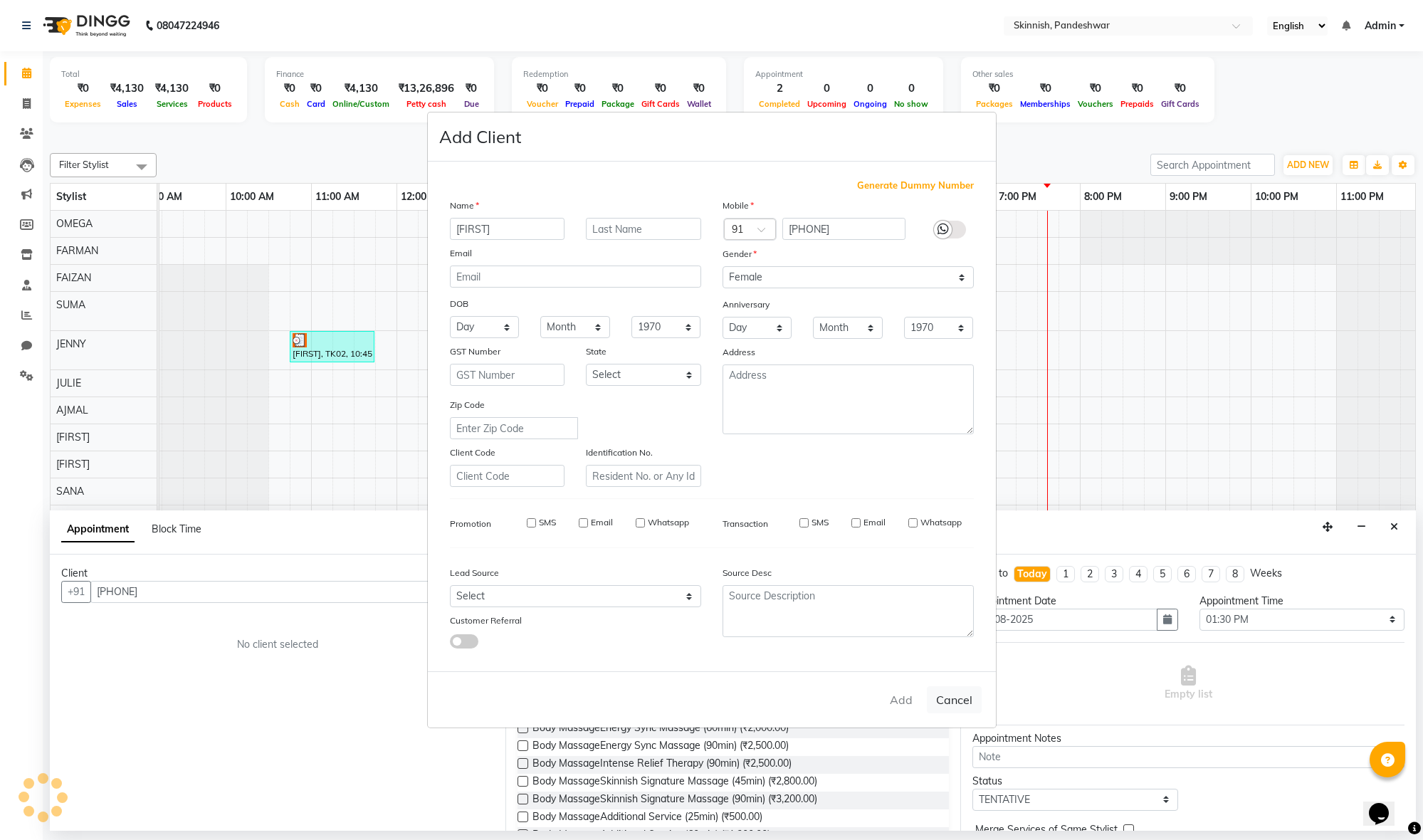 type 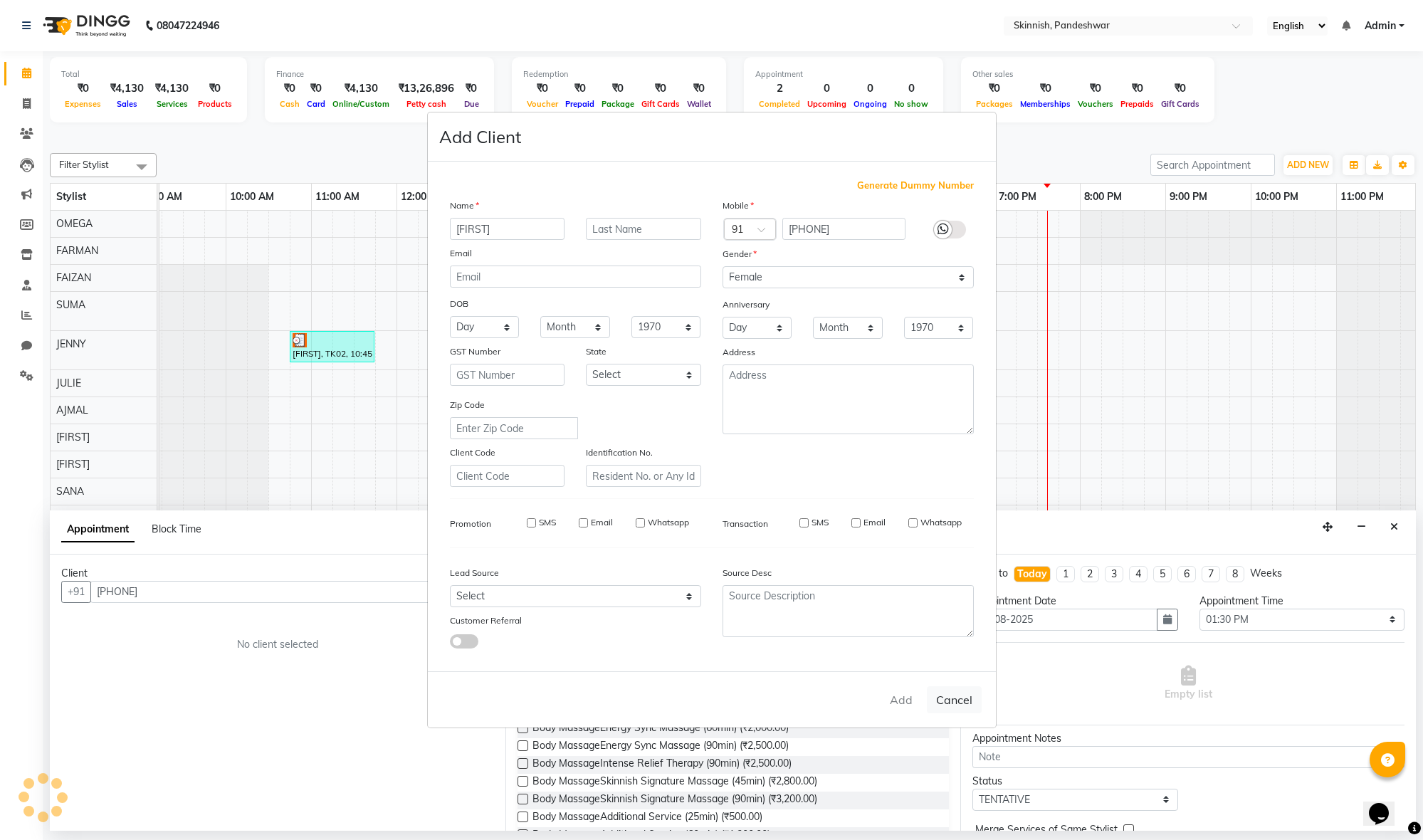 select 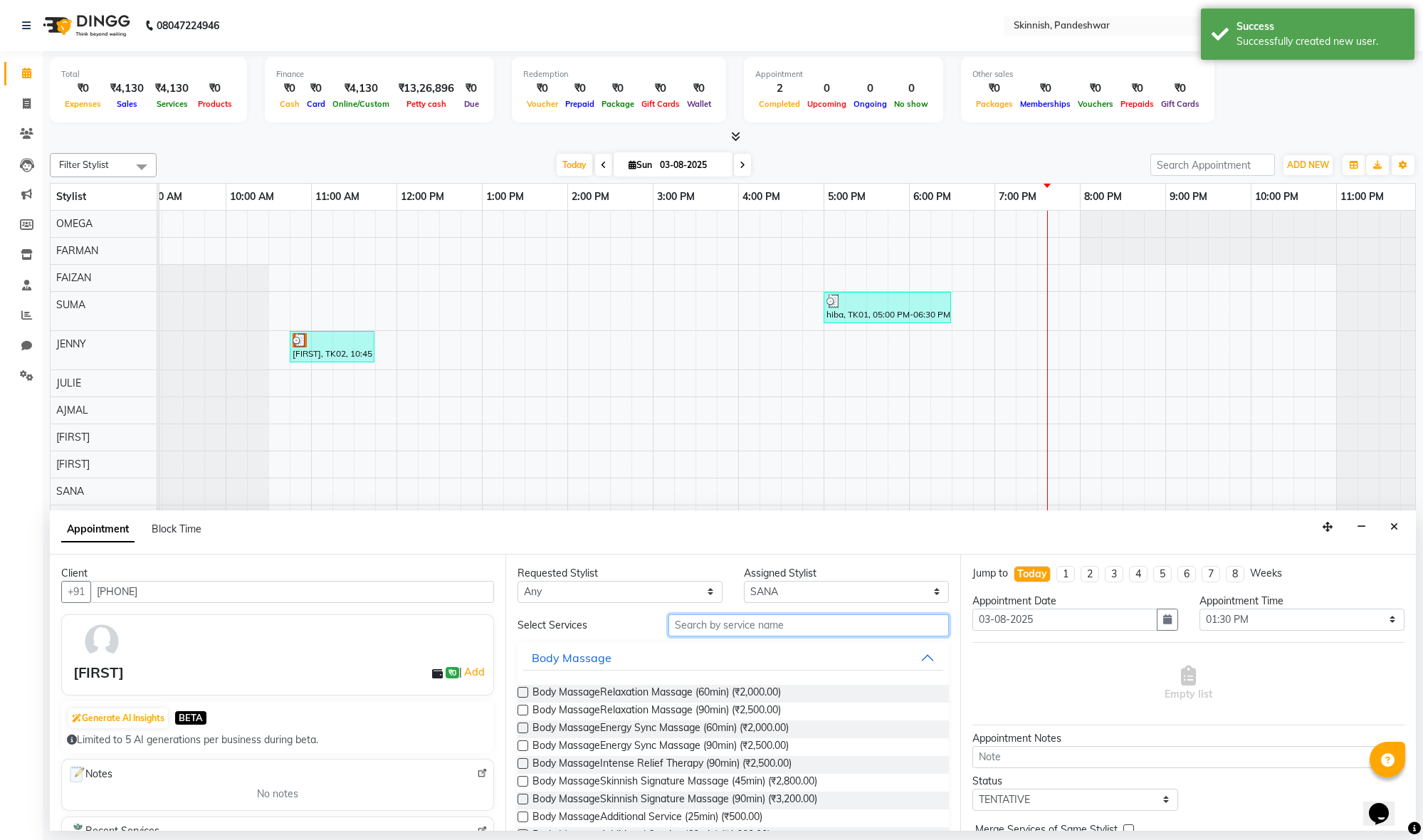 click at bounding box center [809, 625] 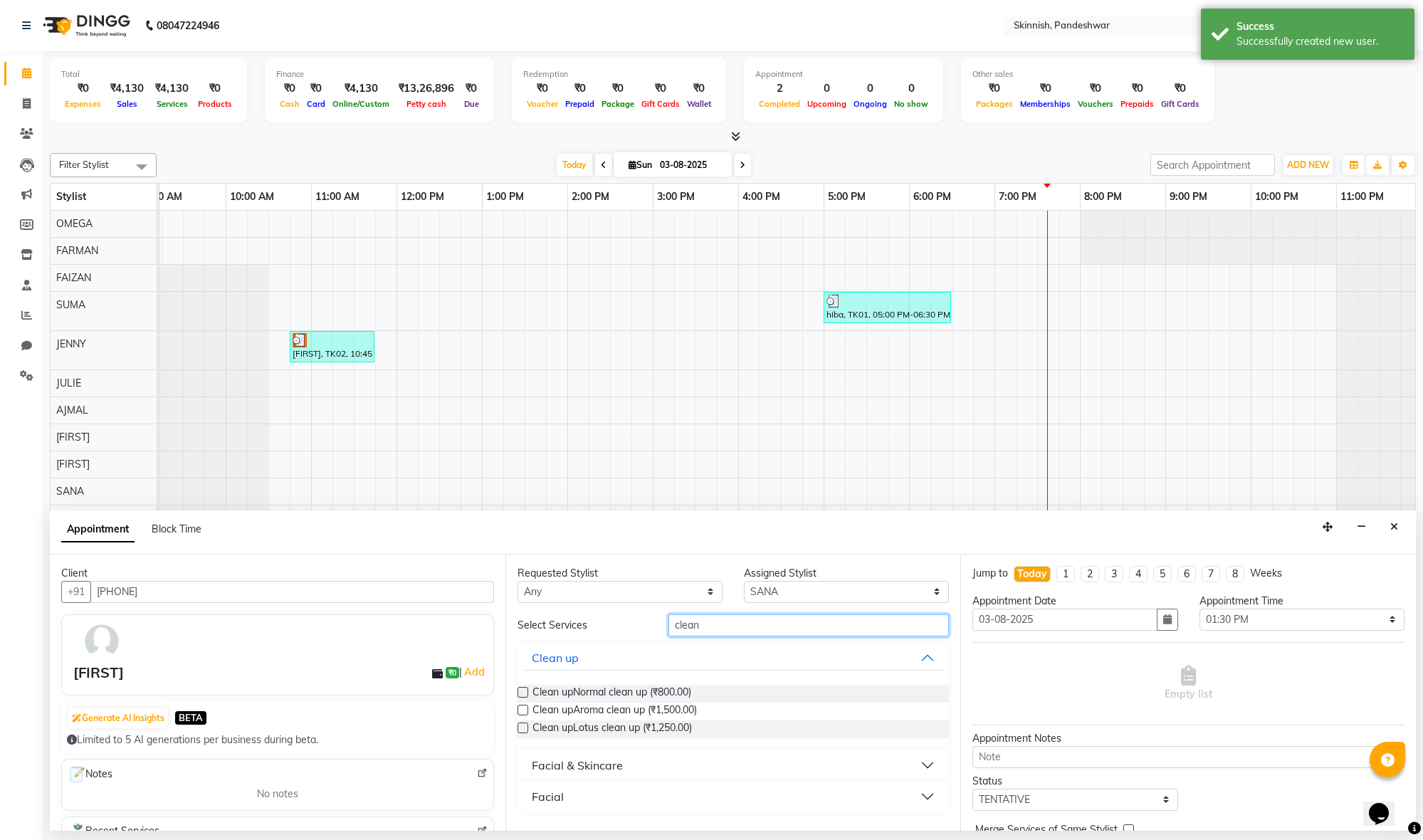 type on "clean" 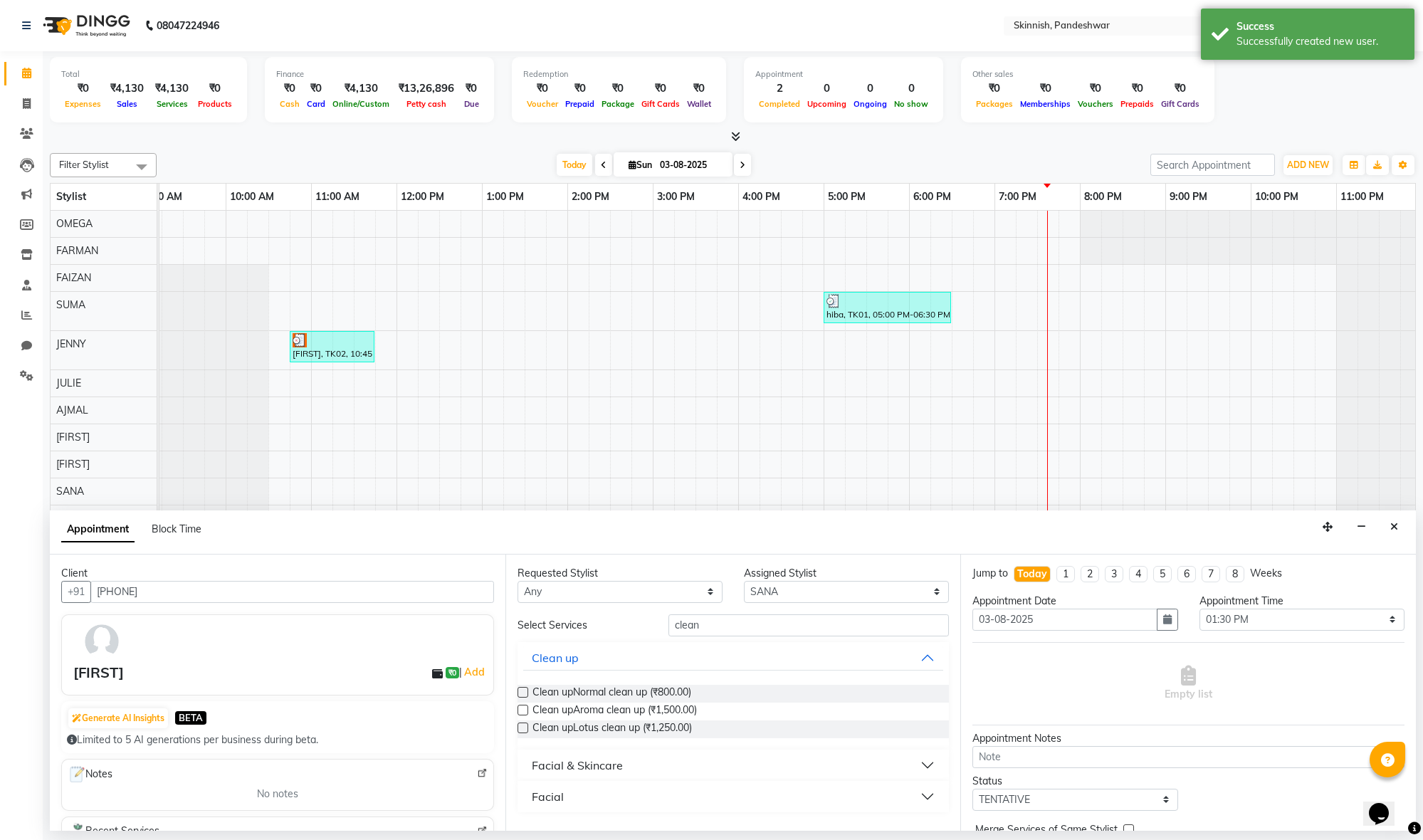 click at bounding box center [523, 728] 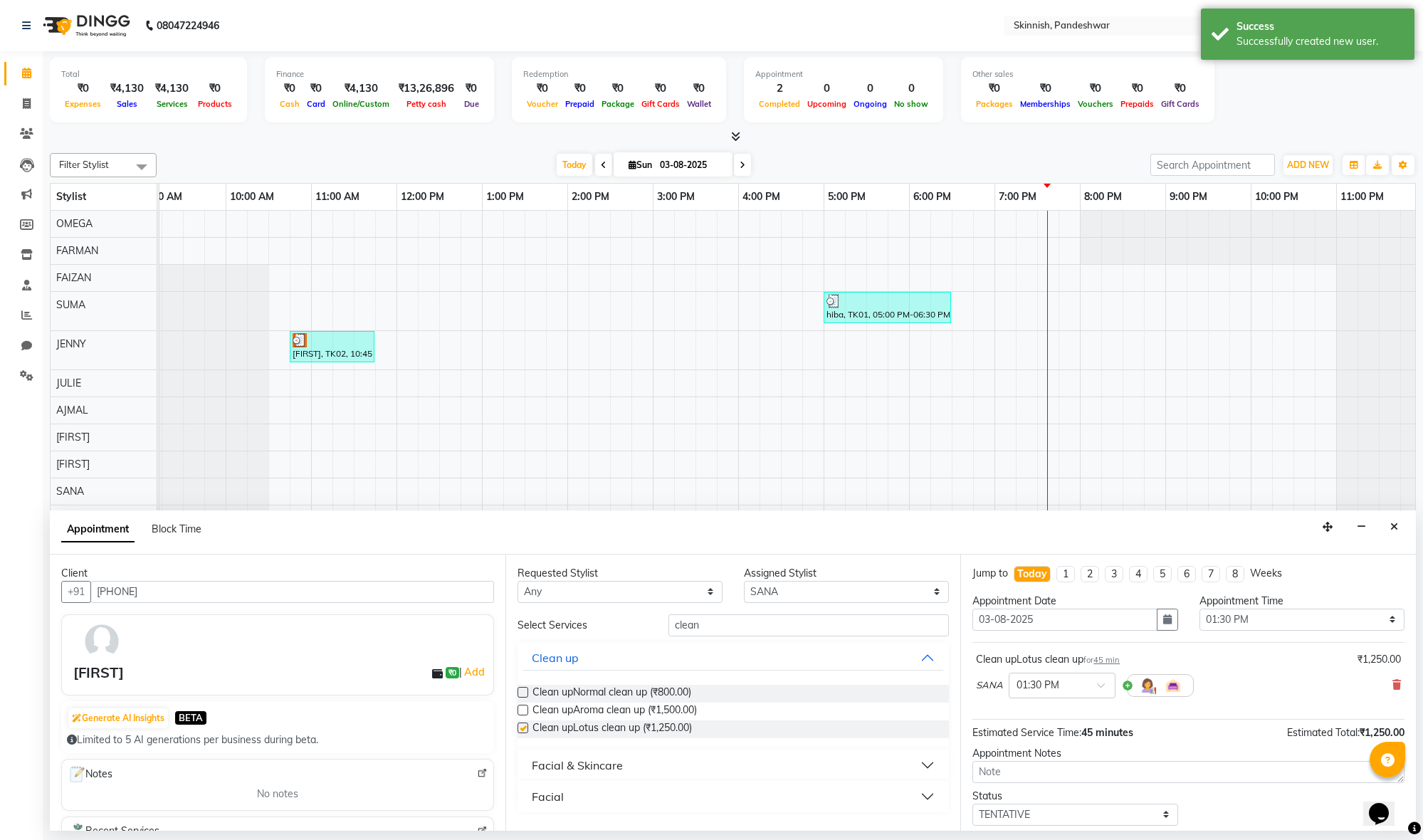 checkbox on "false" 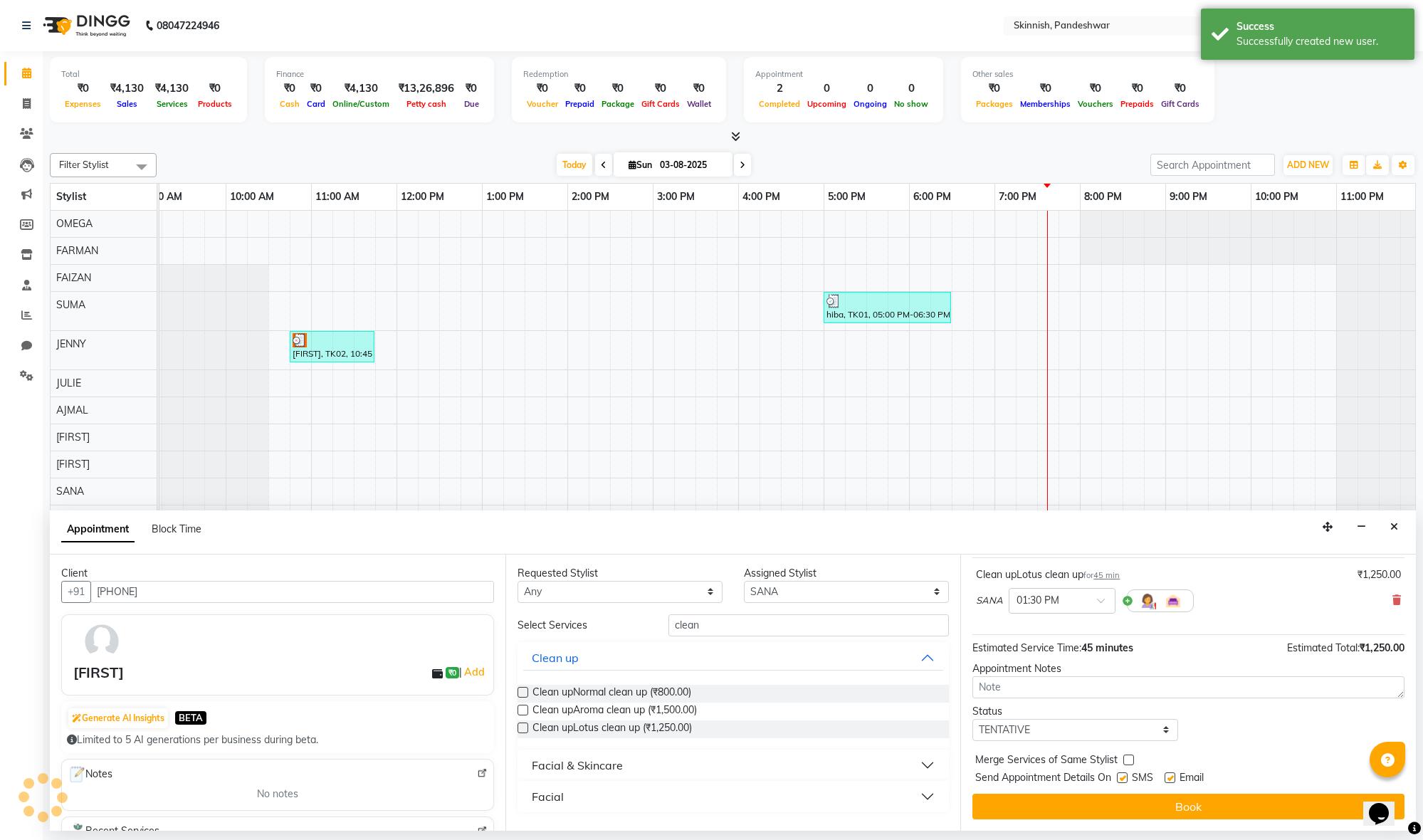 scroll, scrollTop: 85, scrollLeft: 0, axis: vertical 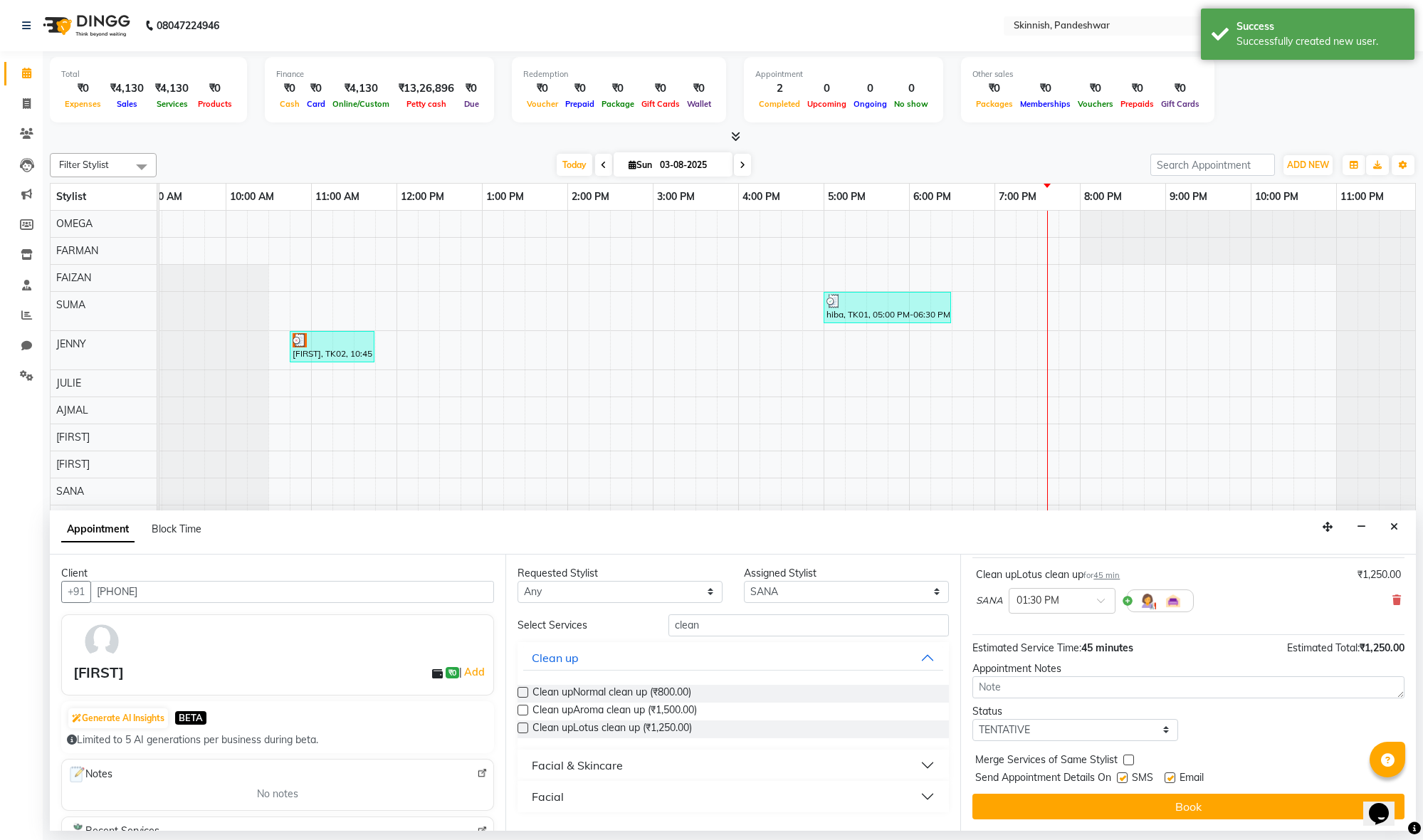 click on "Book" at bounding box center [1188, 807] 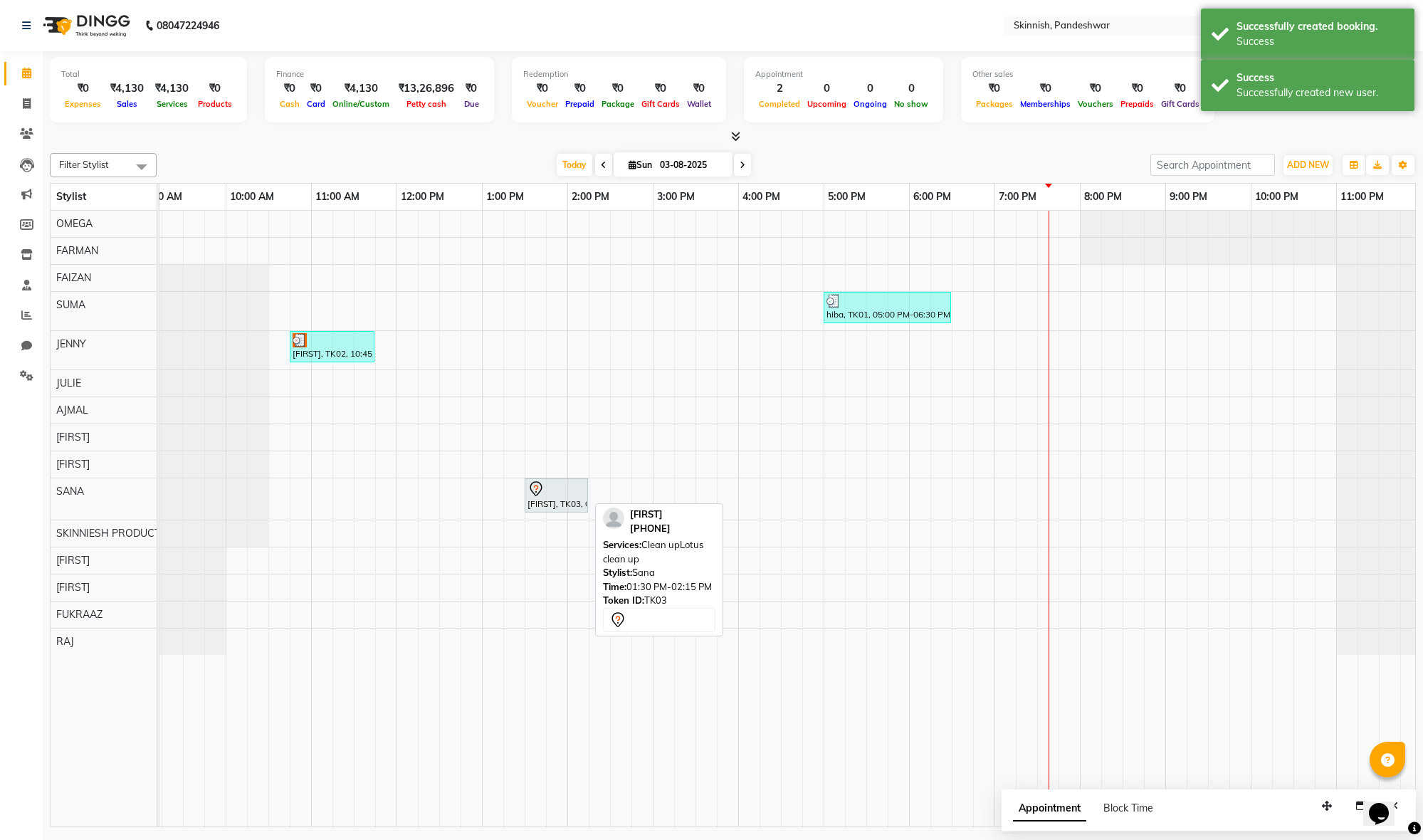 click at bounding box center (556, 489) 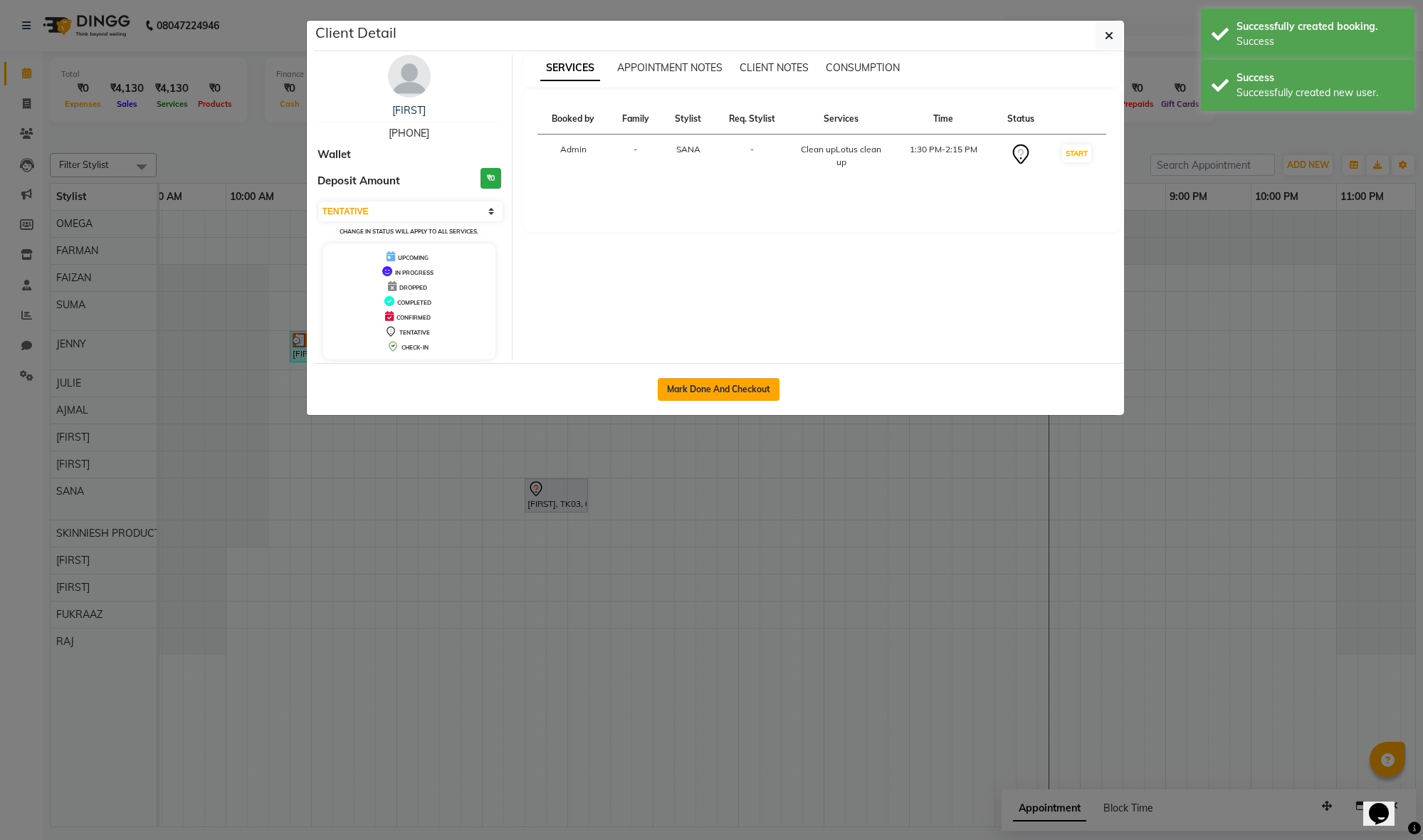 click on "Mark Done And Checkout" 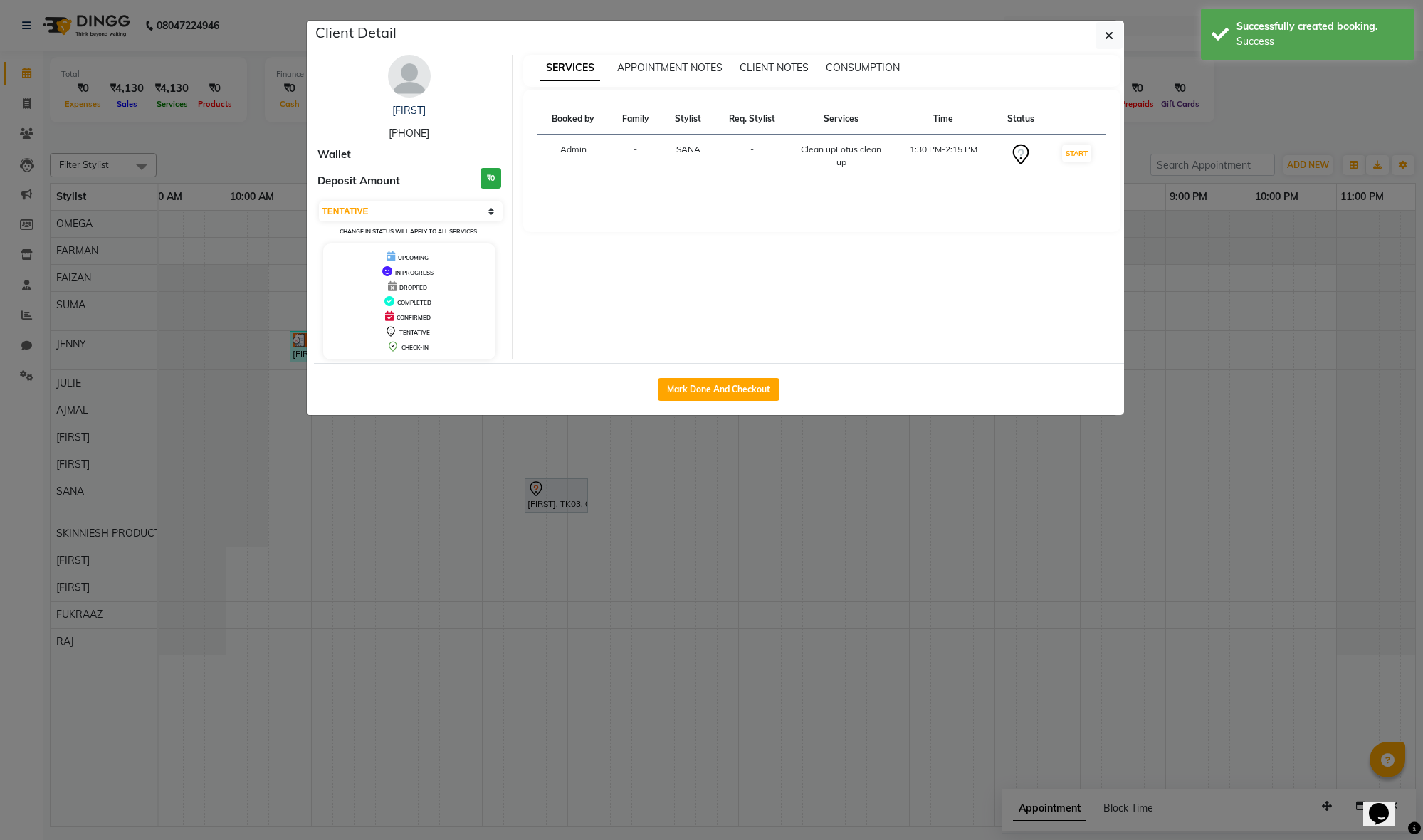 select on "service" 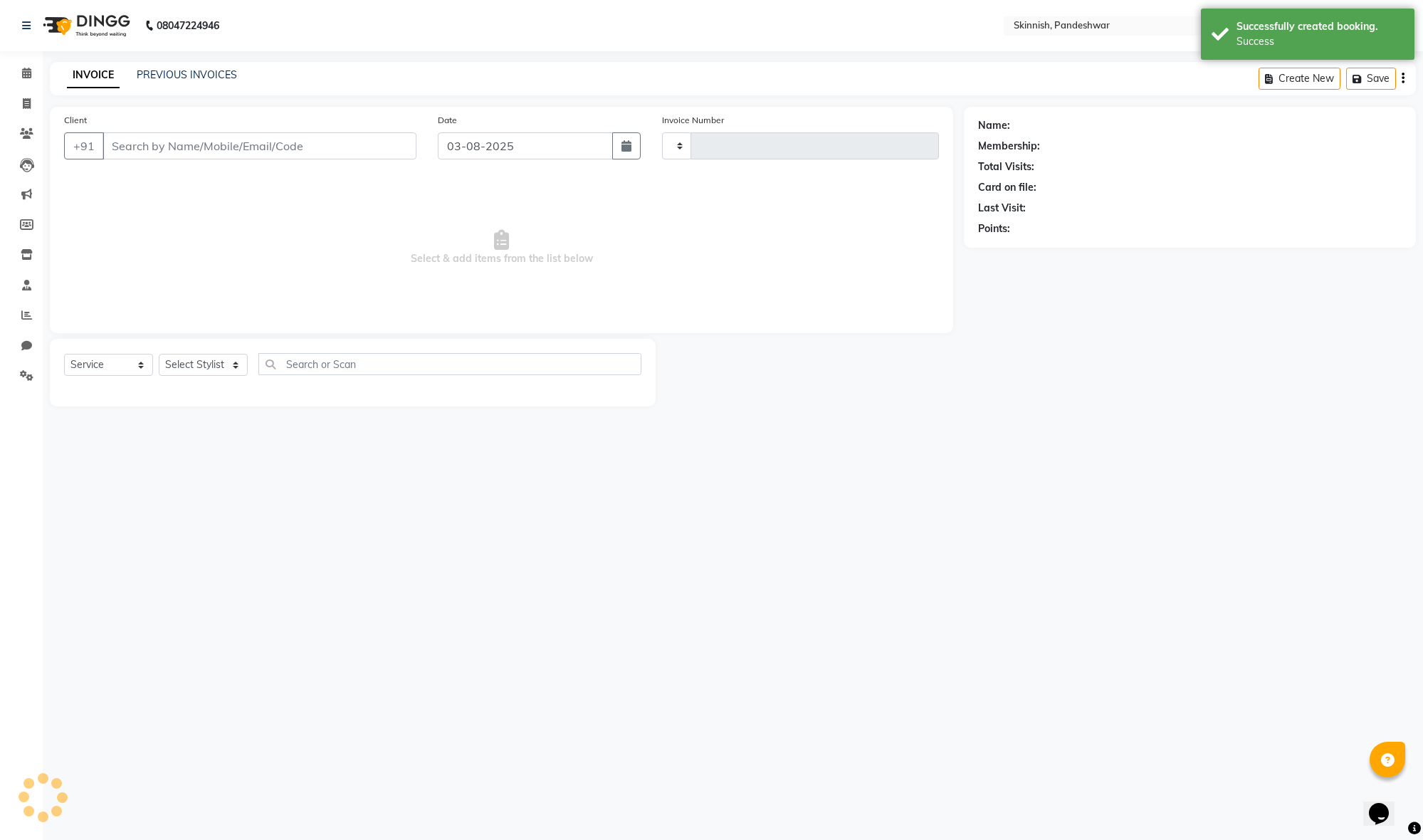 type on "0892" 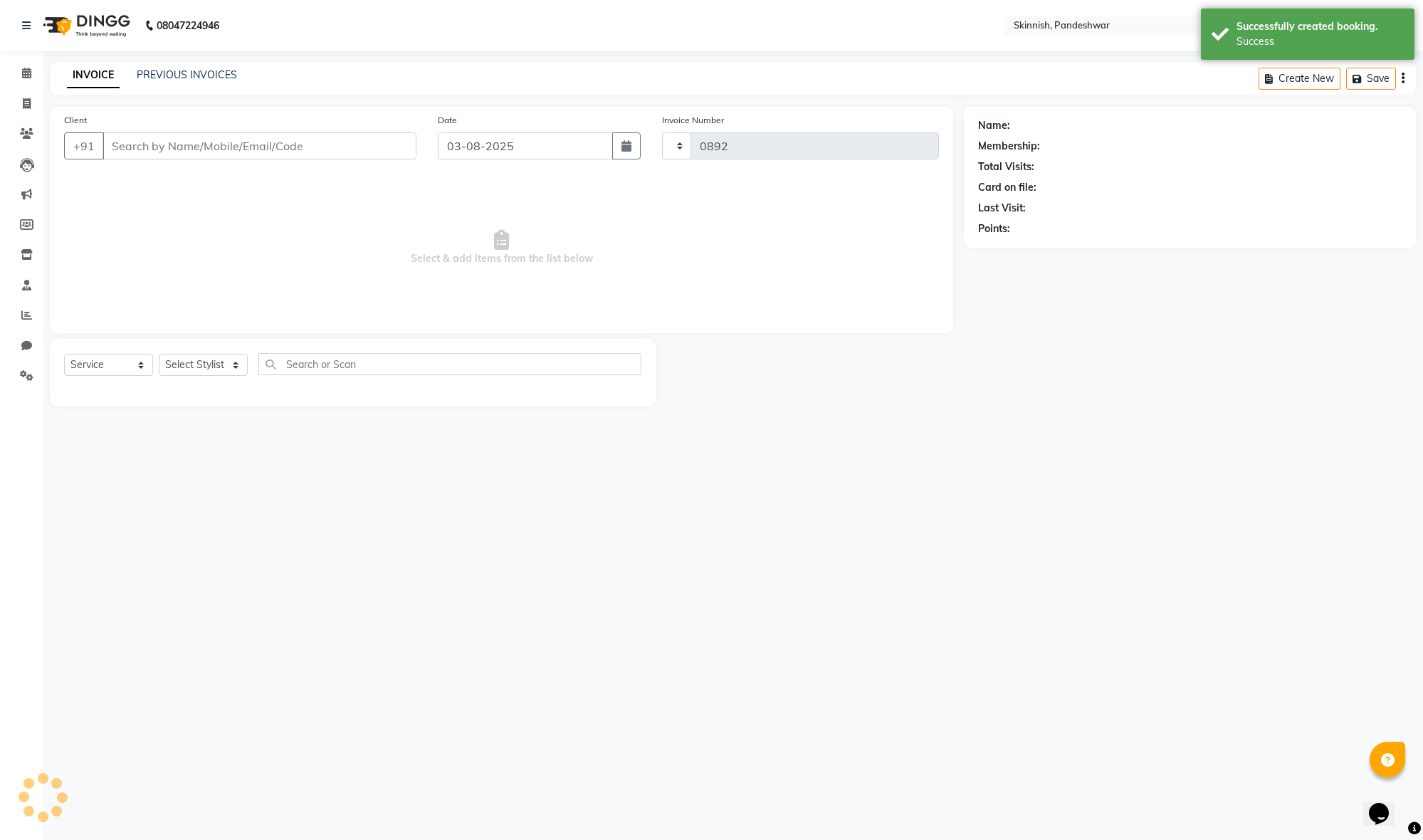 select on "7886" 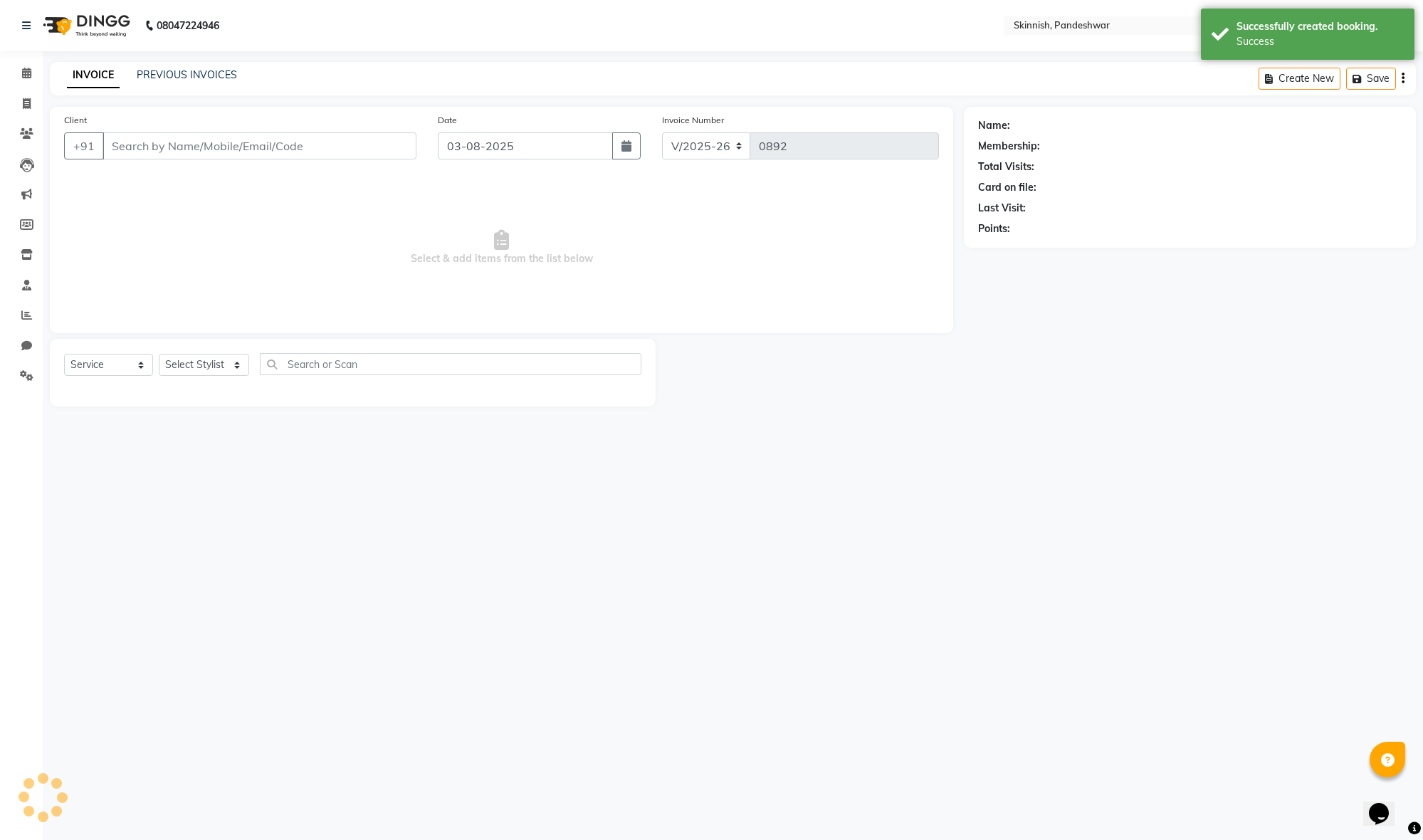 type on "[PHONE]" 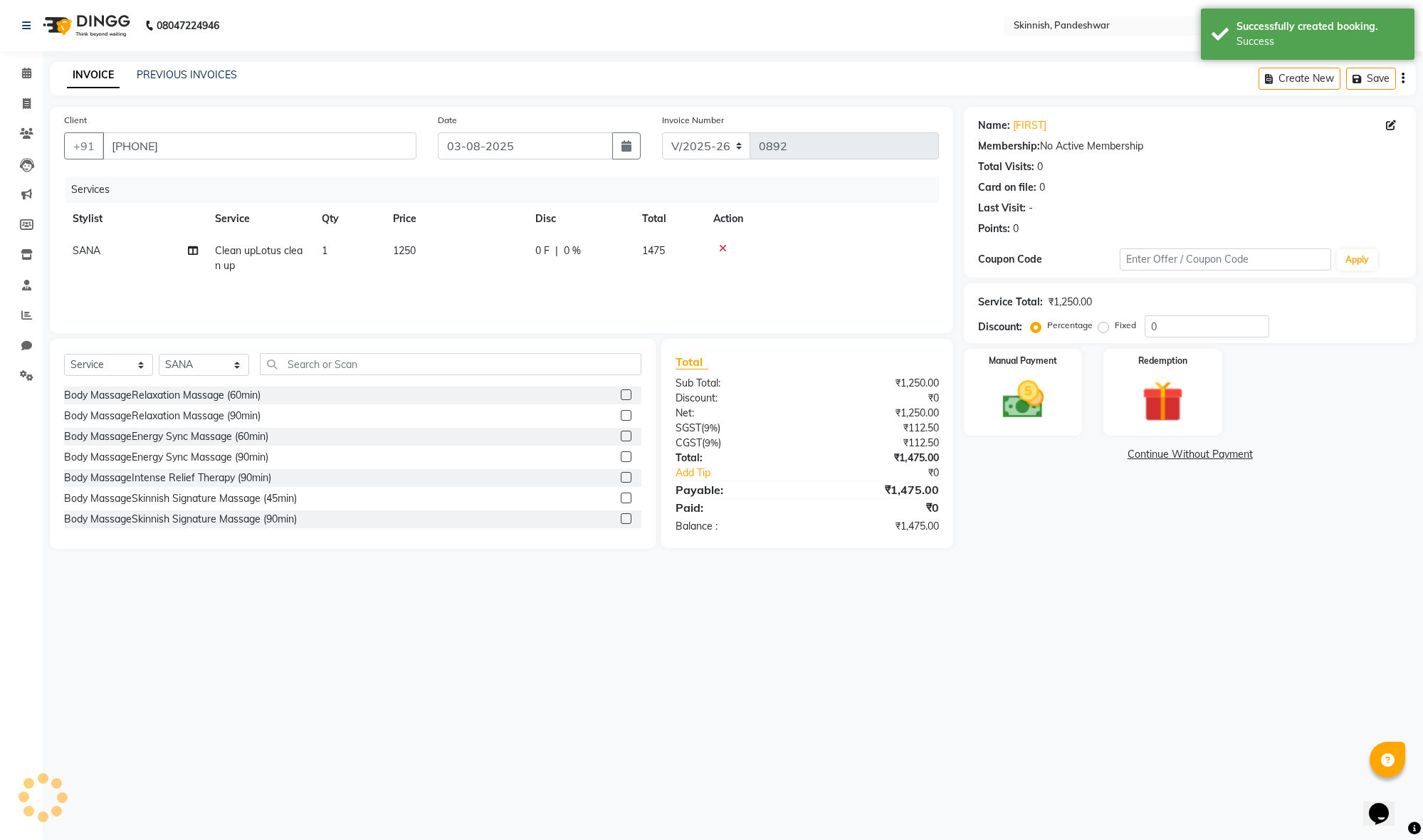 scroll, scrollTop: -1, scrollLeft: 1, axis: both 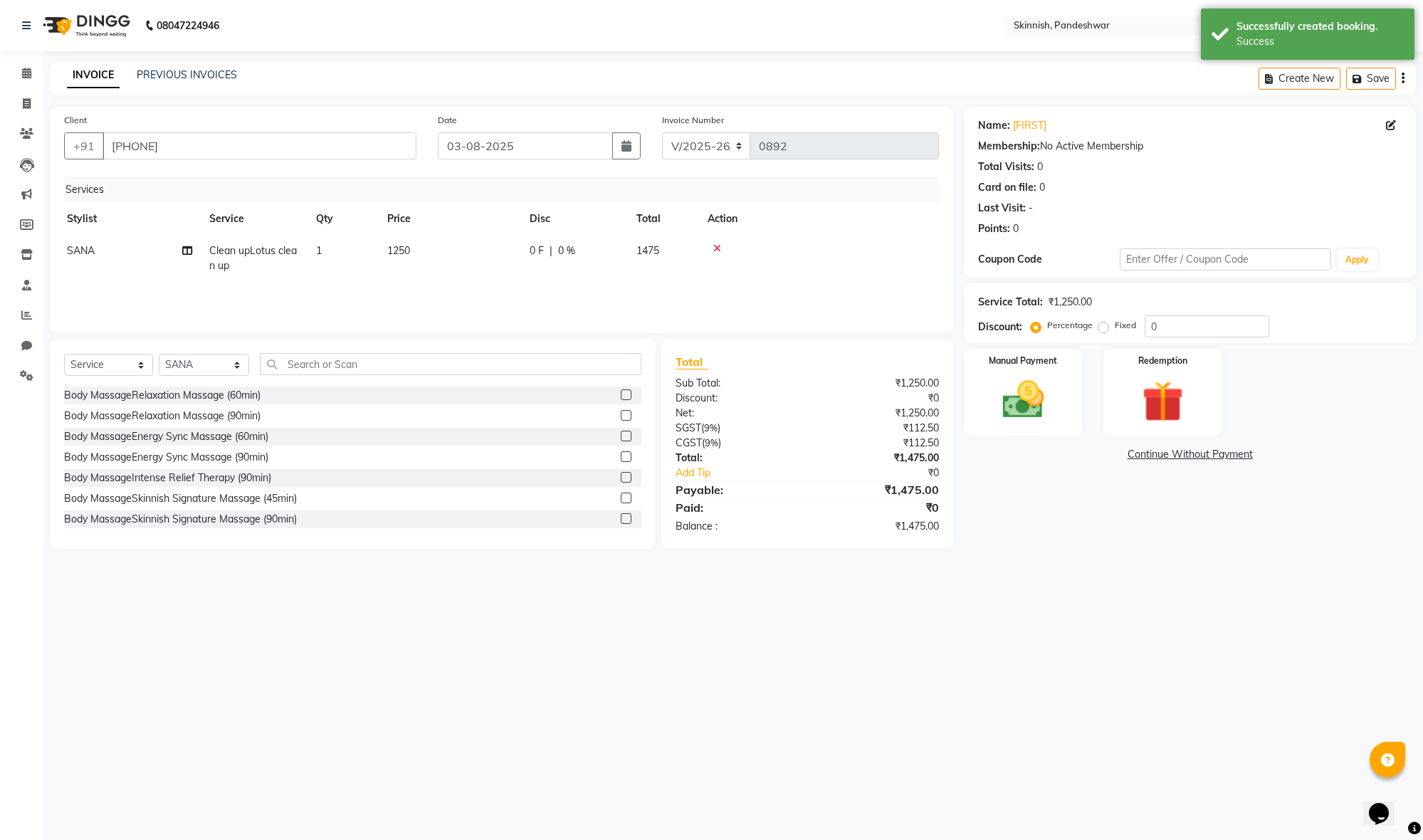 click on "1" 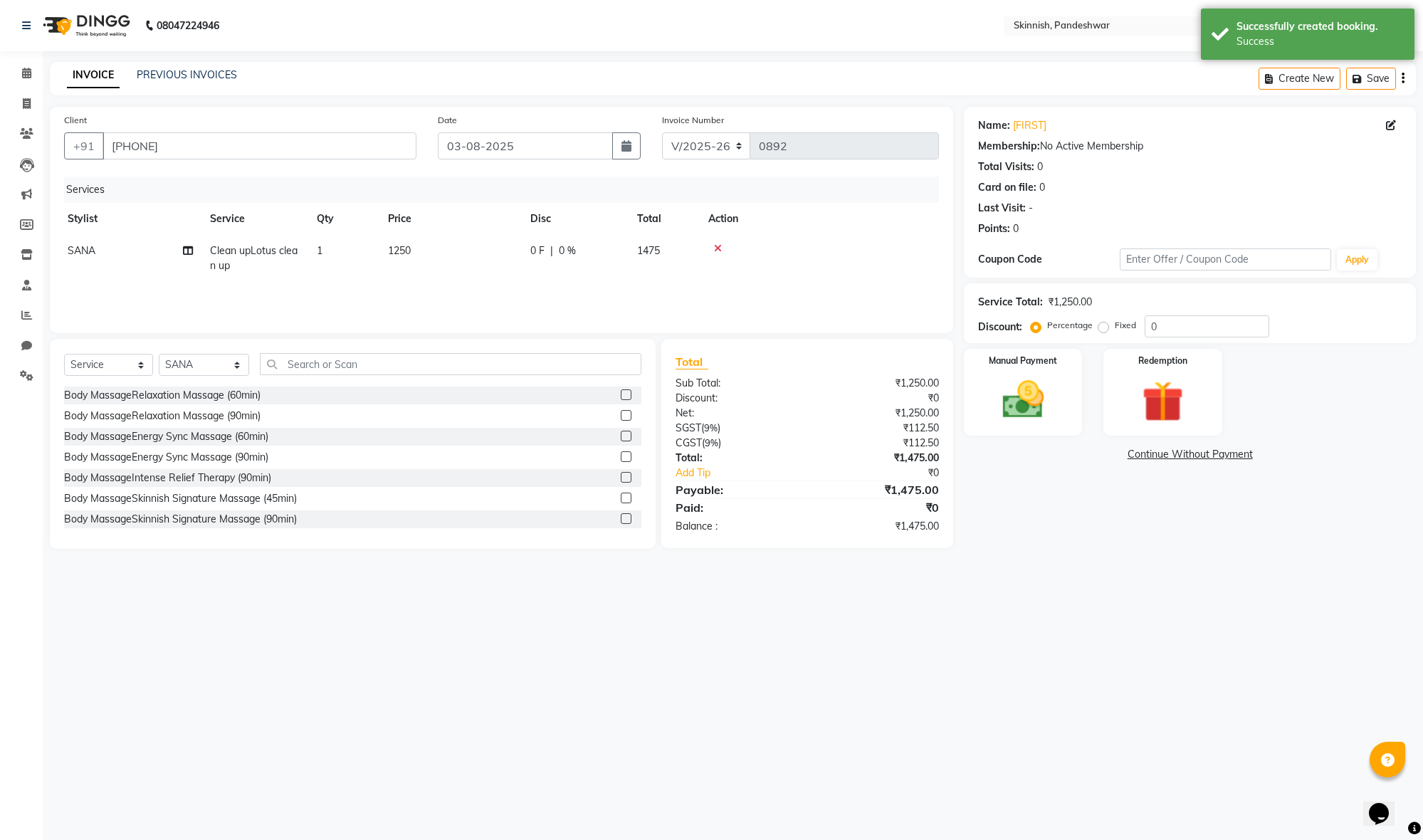 scroll, scrollTop: 0, scrollLeft: 0, axis: both 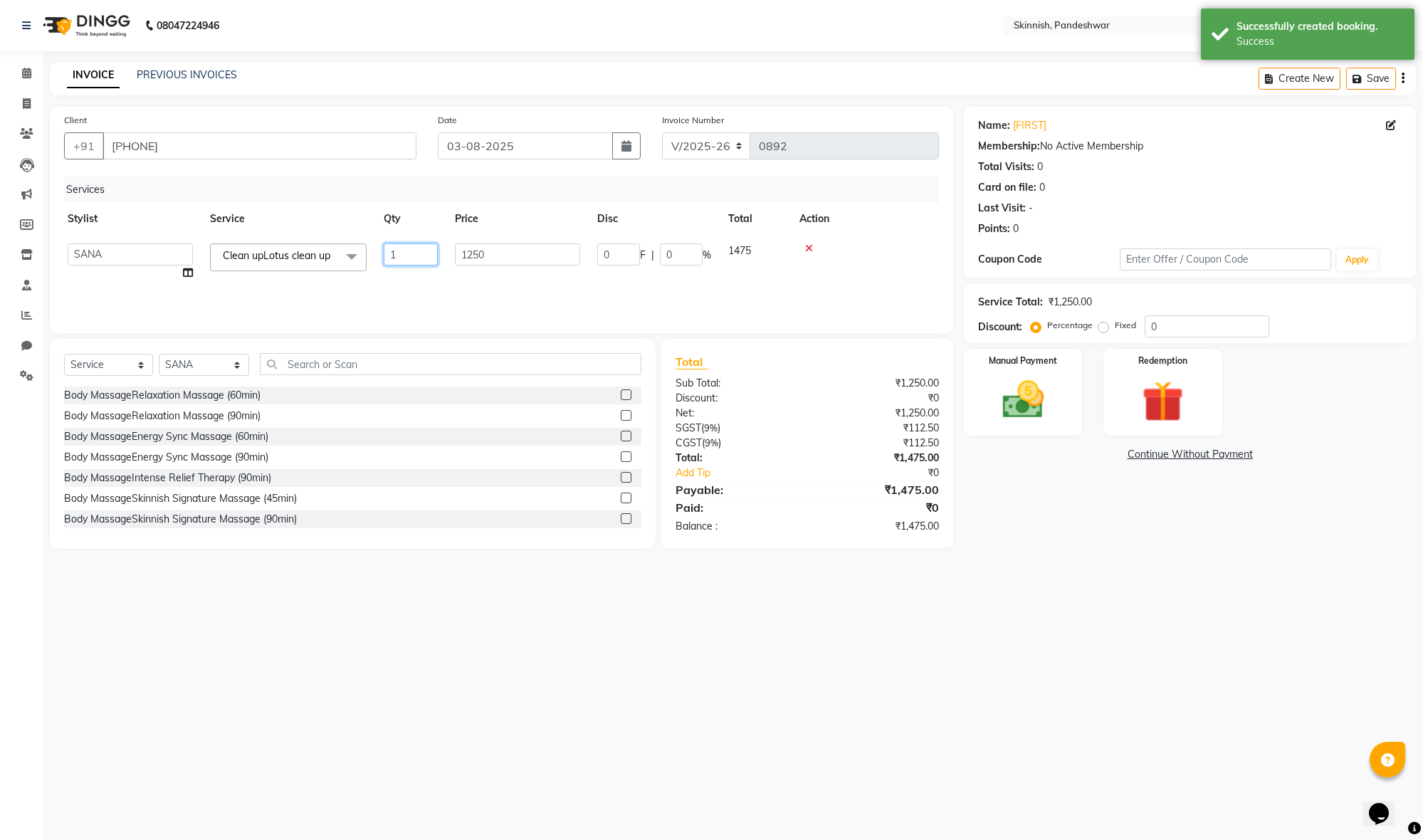 click on "1" 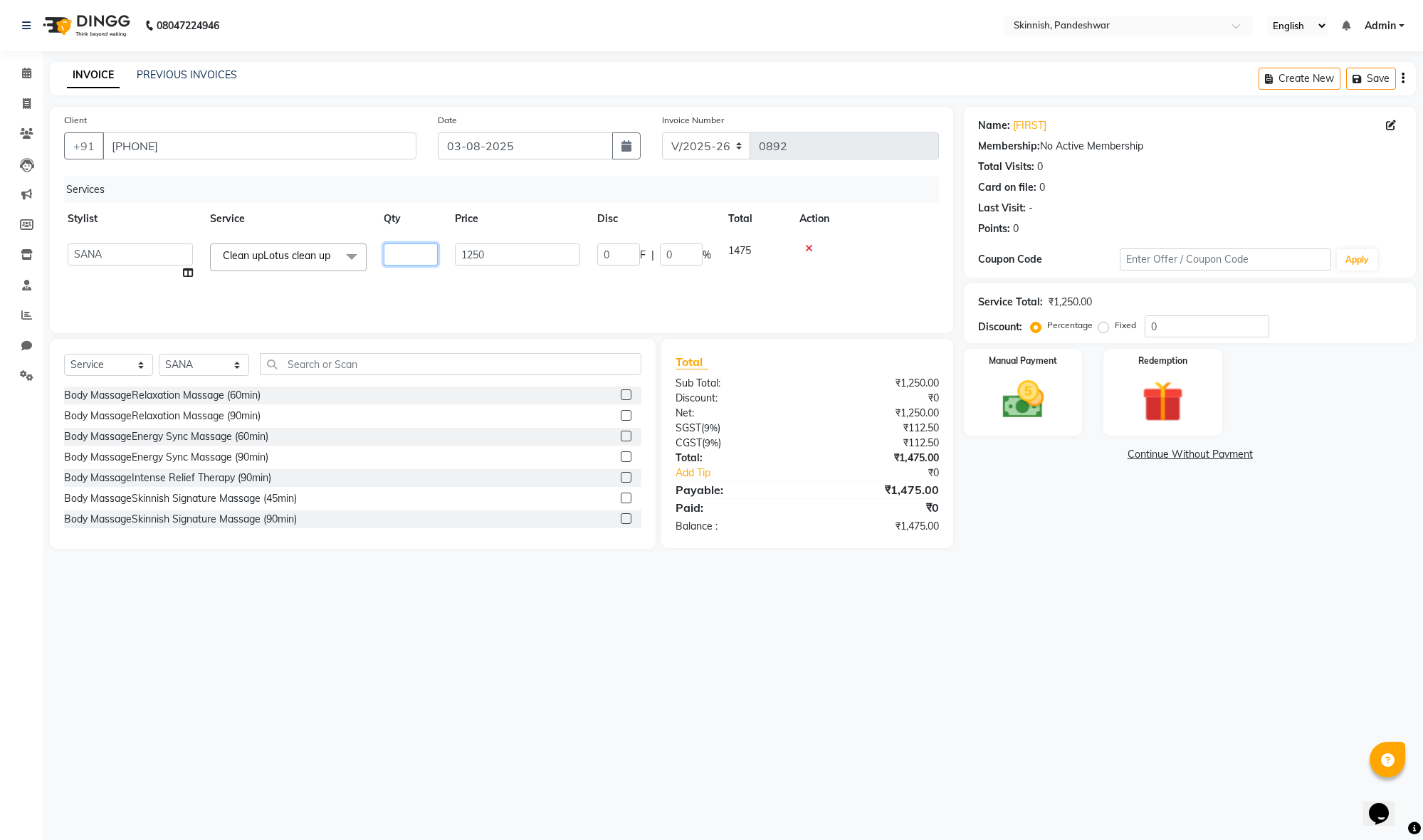 type on "2" 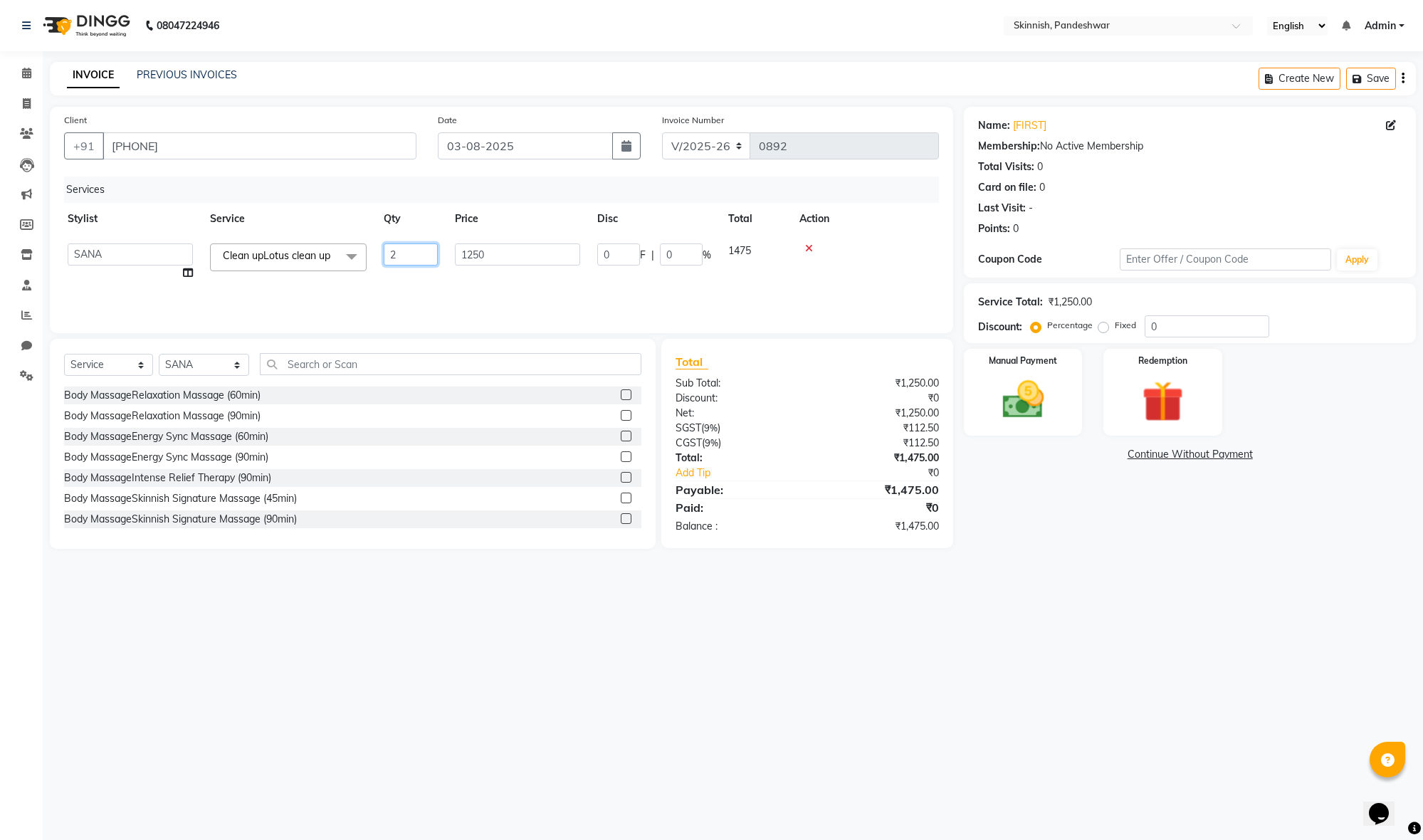scroll, scrollTop: 0, scrollLeft: 0, axis: both 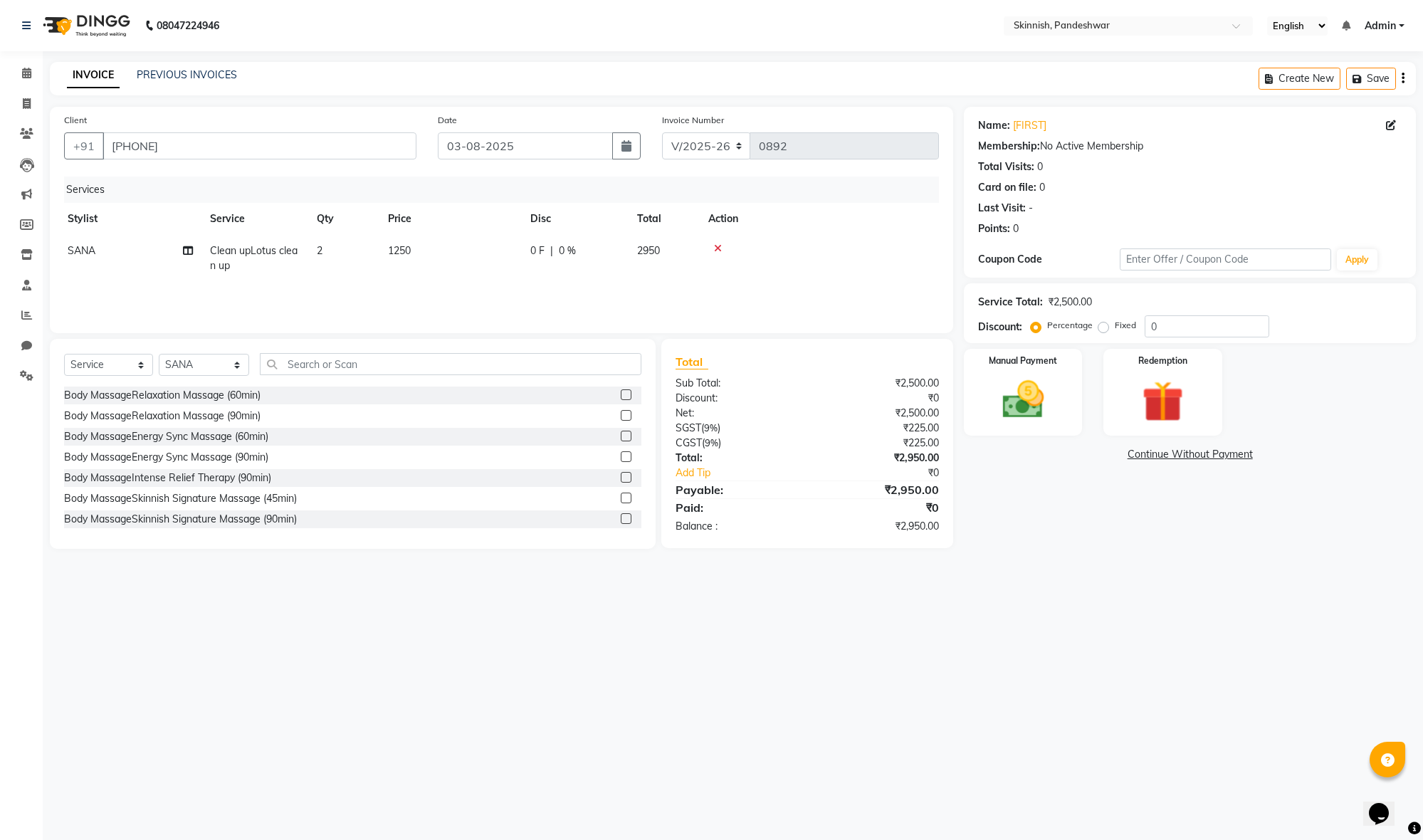 click on "Client +91 [PHONE] Date 03-08-2025 Invoice Number V/2025 V/2025-26 0892 Services Stylist Service Qty Price Disc Total Action SANA Clean upLotus clean up 2 1250 0 F | 0 % 2950 Select Service Product Membership Package Voucher Prepaid Gift Card Select Stylist AJMAL CHETHANA FAIZAN FARMAN FIZZA SAYEED FUKRAAZ JENNY JULIE MASHITHA OMEGA RAJ SANA SKINNIESH PRODUCTS SUMA vinaya Body MassageRelaxation Massage (60min) Body MassageRelaxation Massage (90min) Eyebrows" at bounding box center [711, 420] 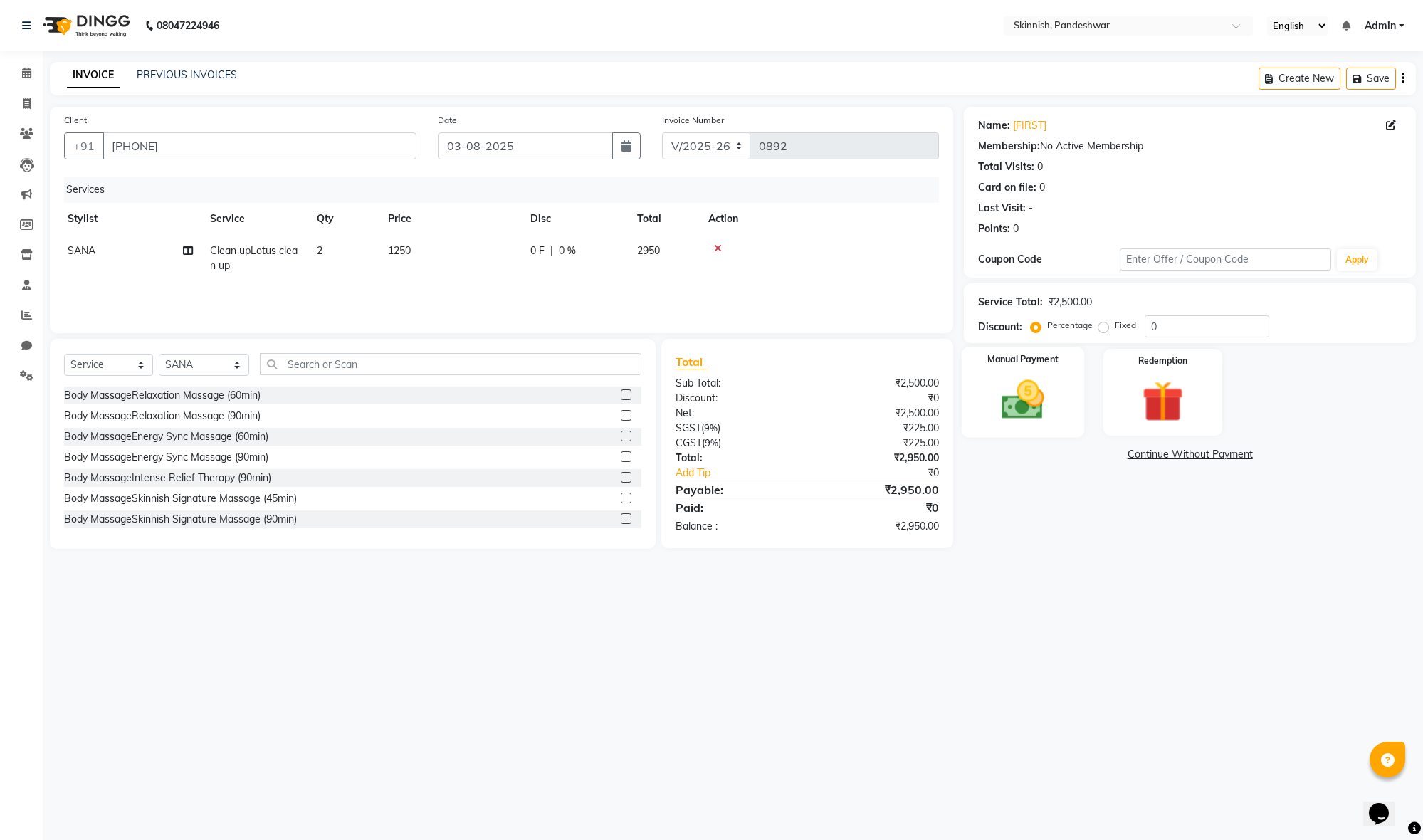 click 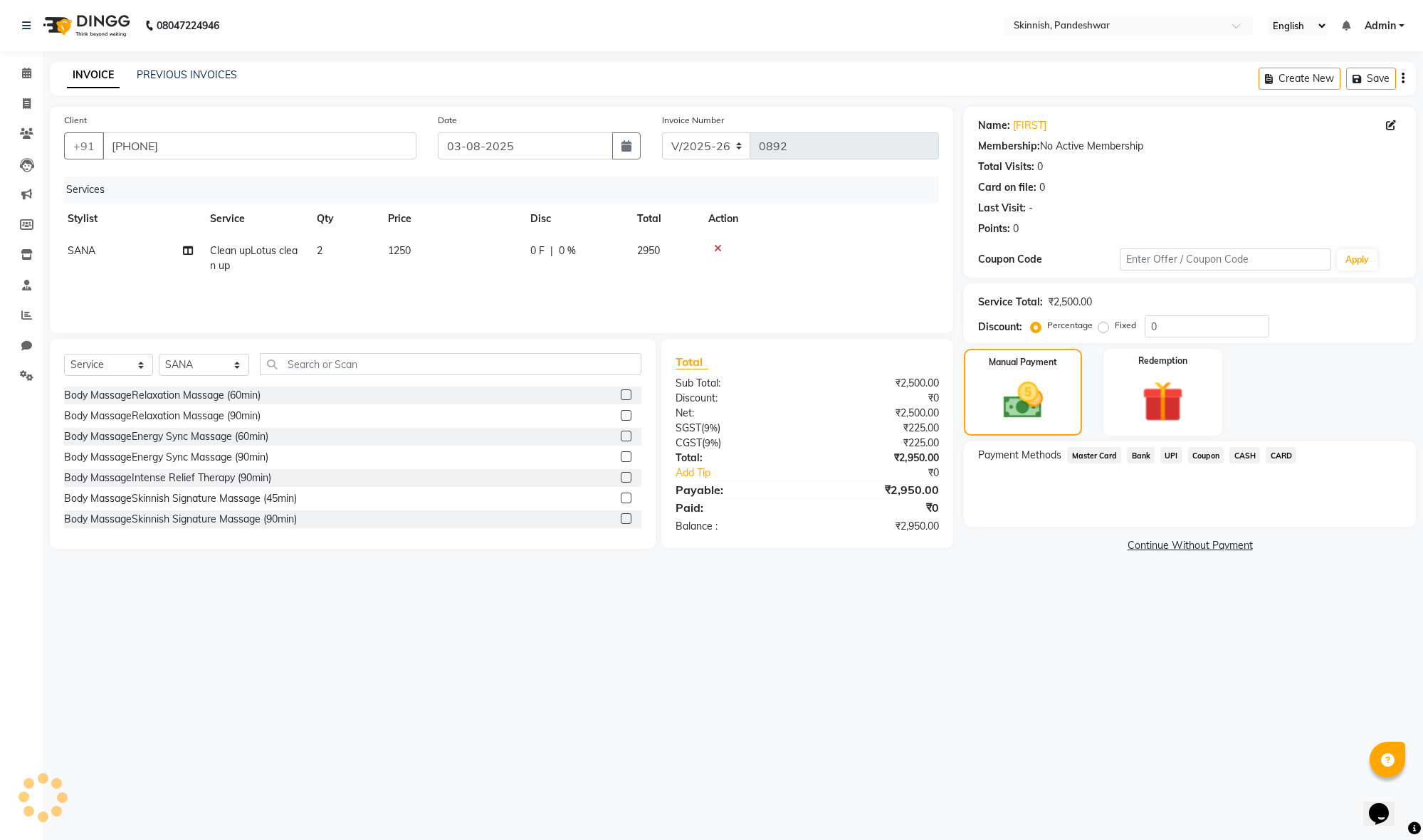 click on "UPI" 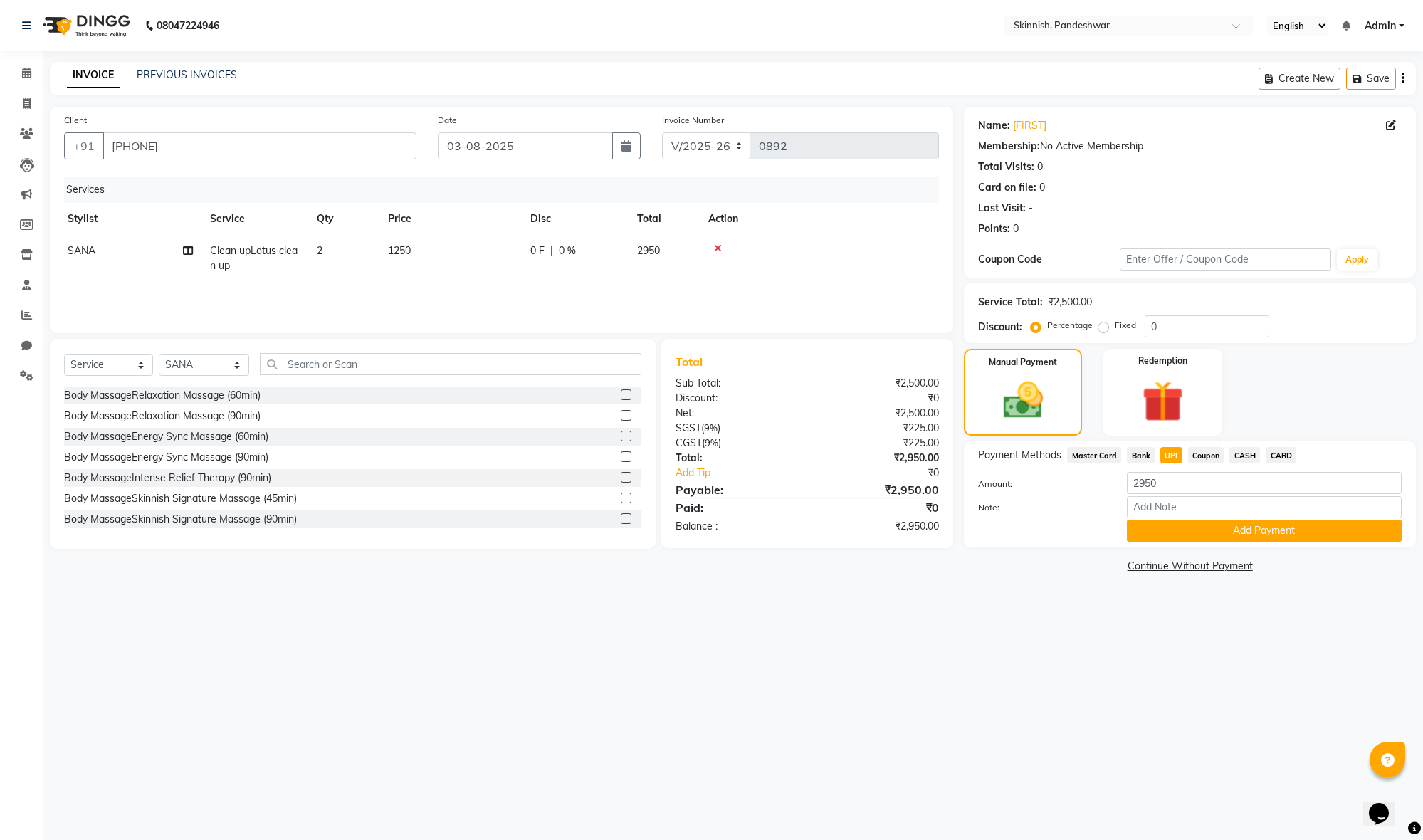 click on "Add Payment" 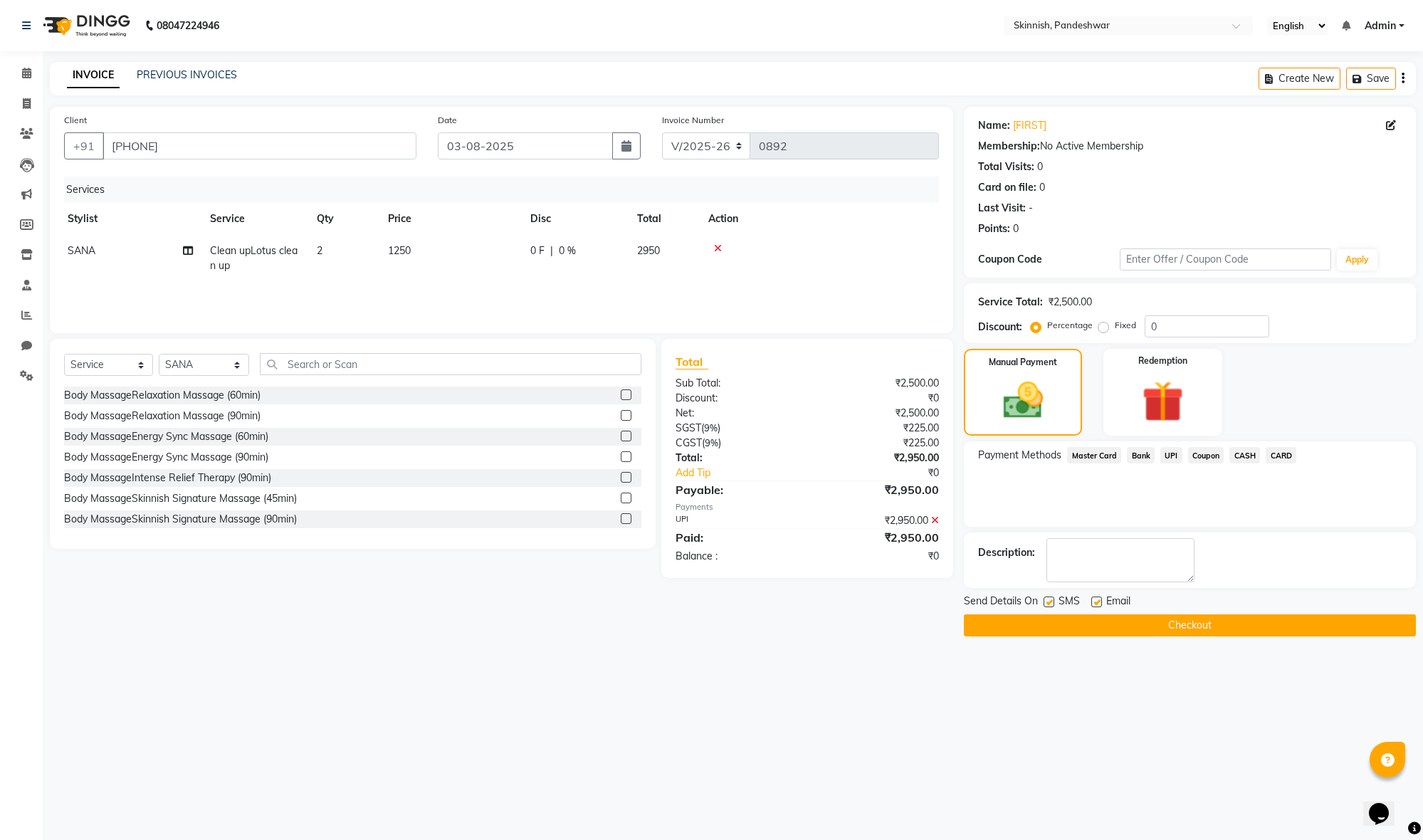 scroll, scrollTop: 0, scrollLeft: 0, axis: both 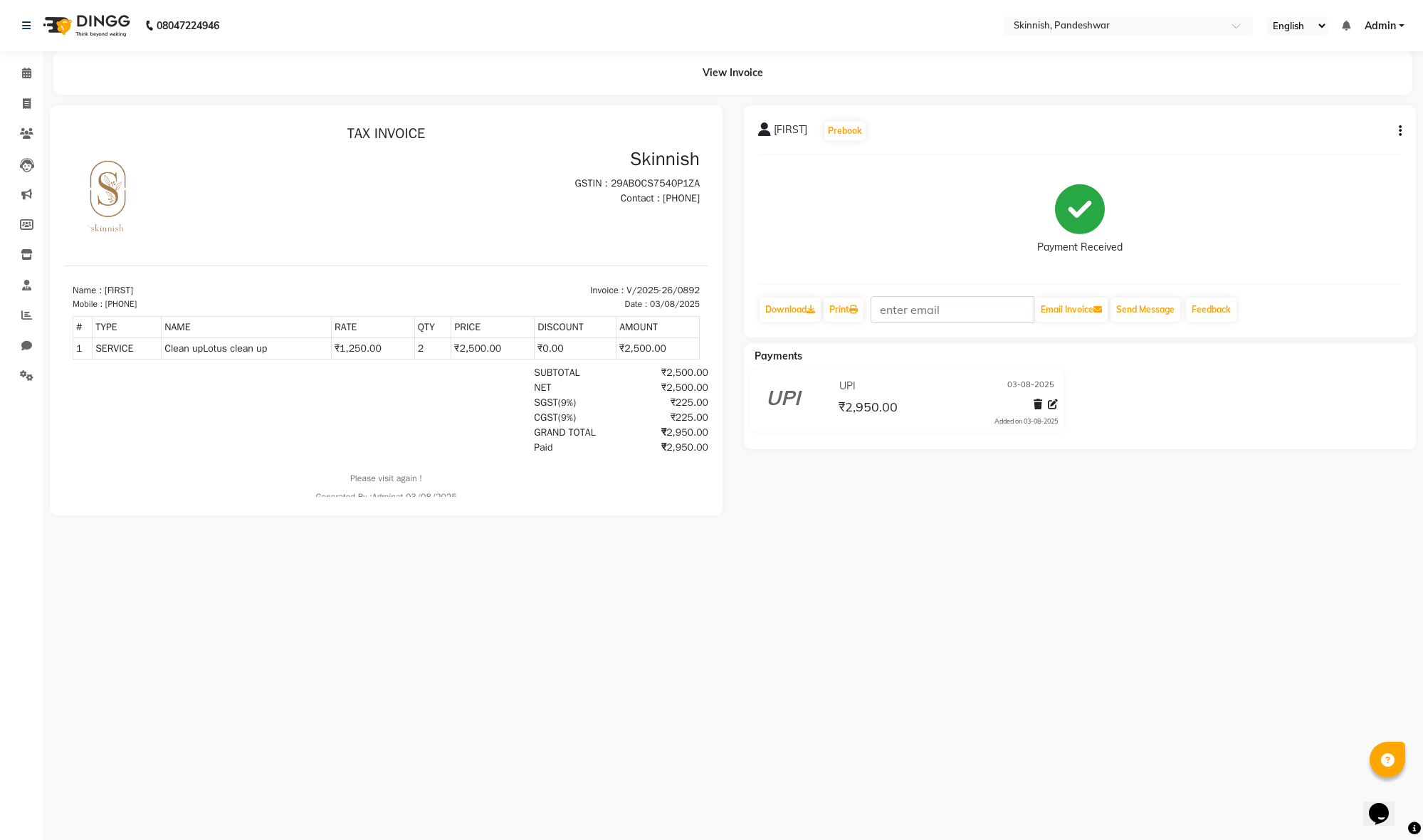 click on "View Invoice   [FIRST] Prebook Payment Received Download Print Email Invoice Send Message Feedback Payments UPI 03-08-2025 ₹2,950.00 Added on 03-08-2025" at bounding box center [711, 420] 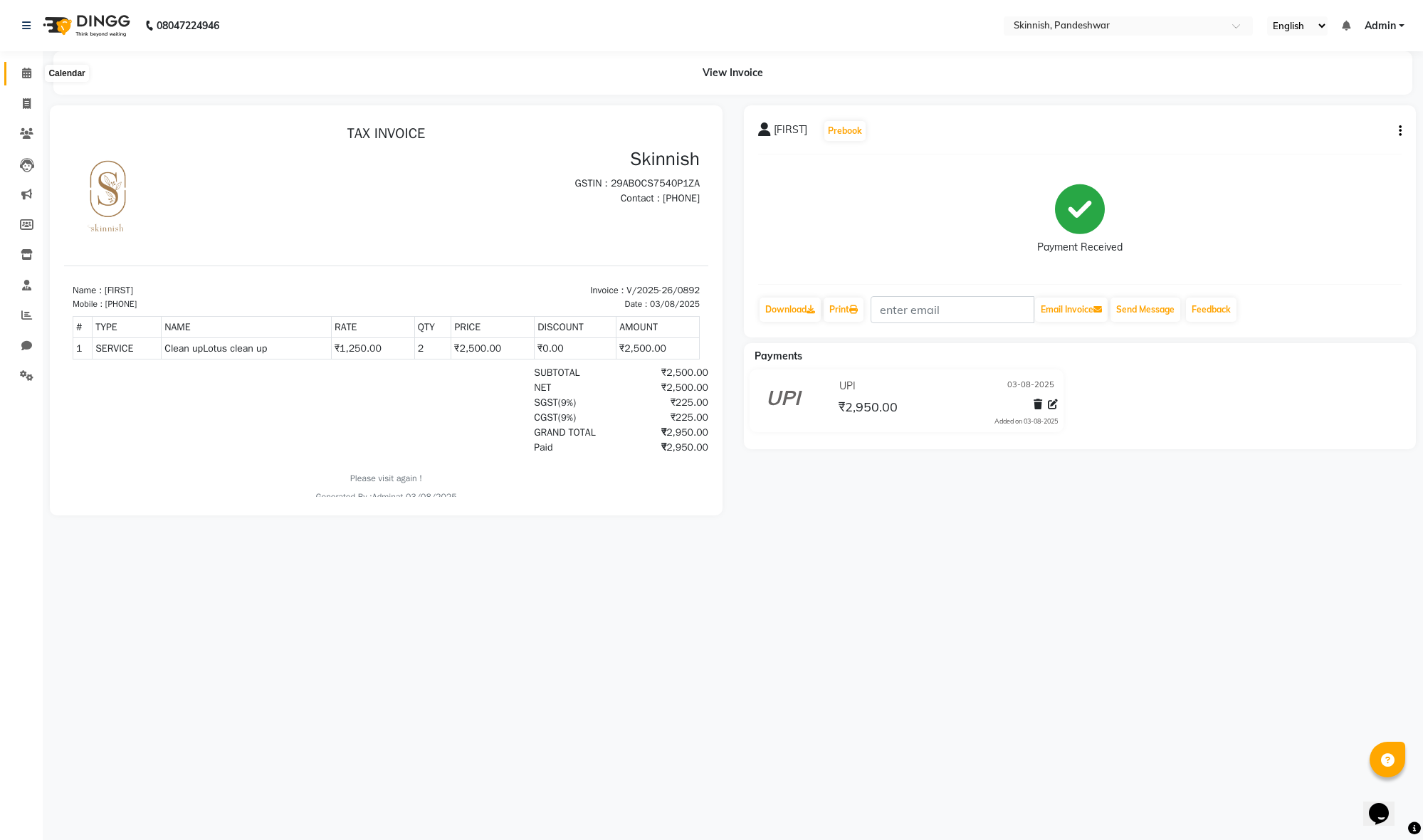 scroll, scrollTop: 1, scrollLeft: 0, axis: vertical 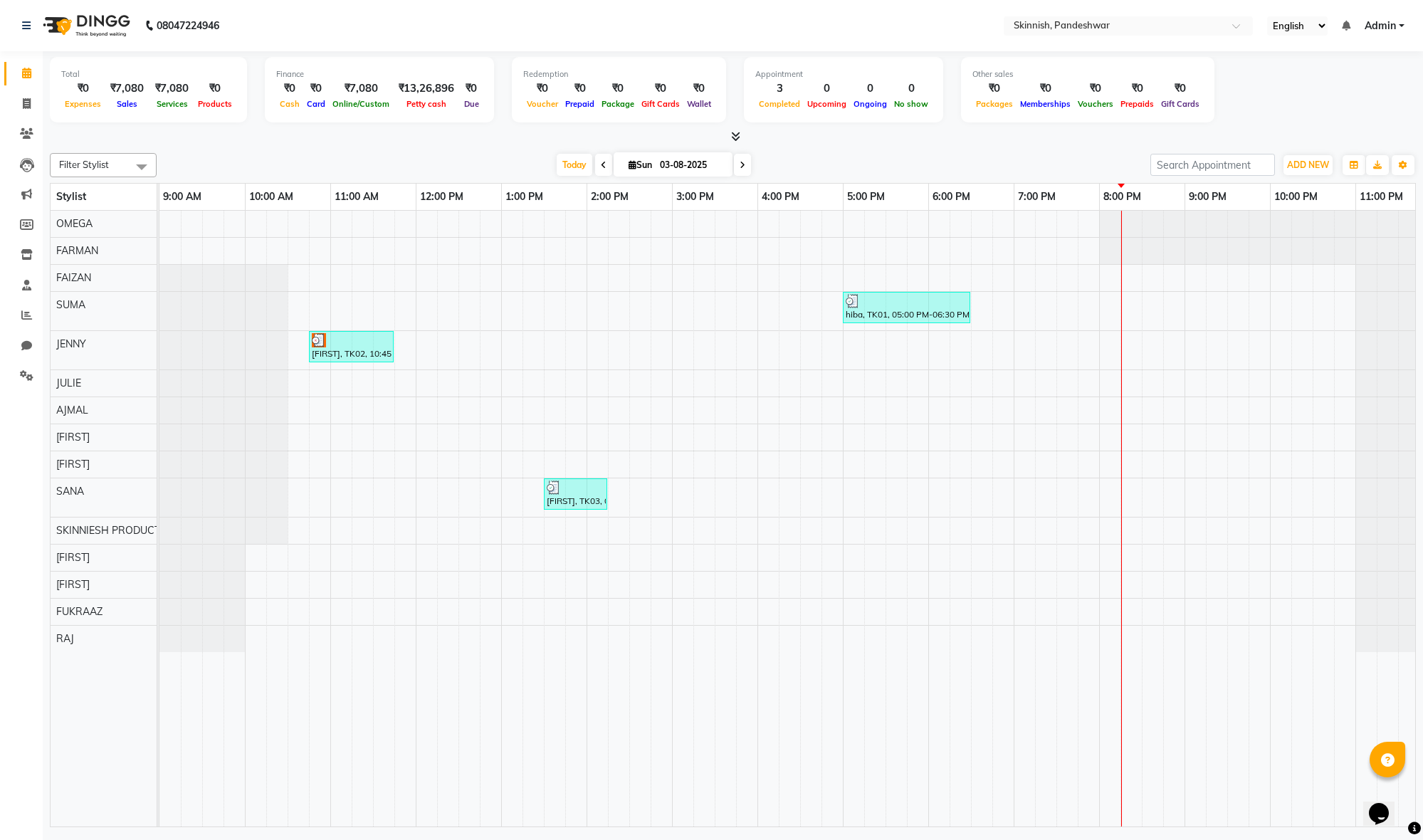 click on "08047224946 Select Location × Skinnish, Pandeshwar English ENGLISH Español العربية मराठी हिंदी ગુજરાતી தமிழ் 中文 Notifications nothing to show Admin Manage Profile Change Password Sign out  Version:3.15.11" 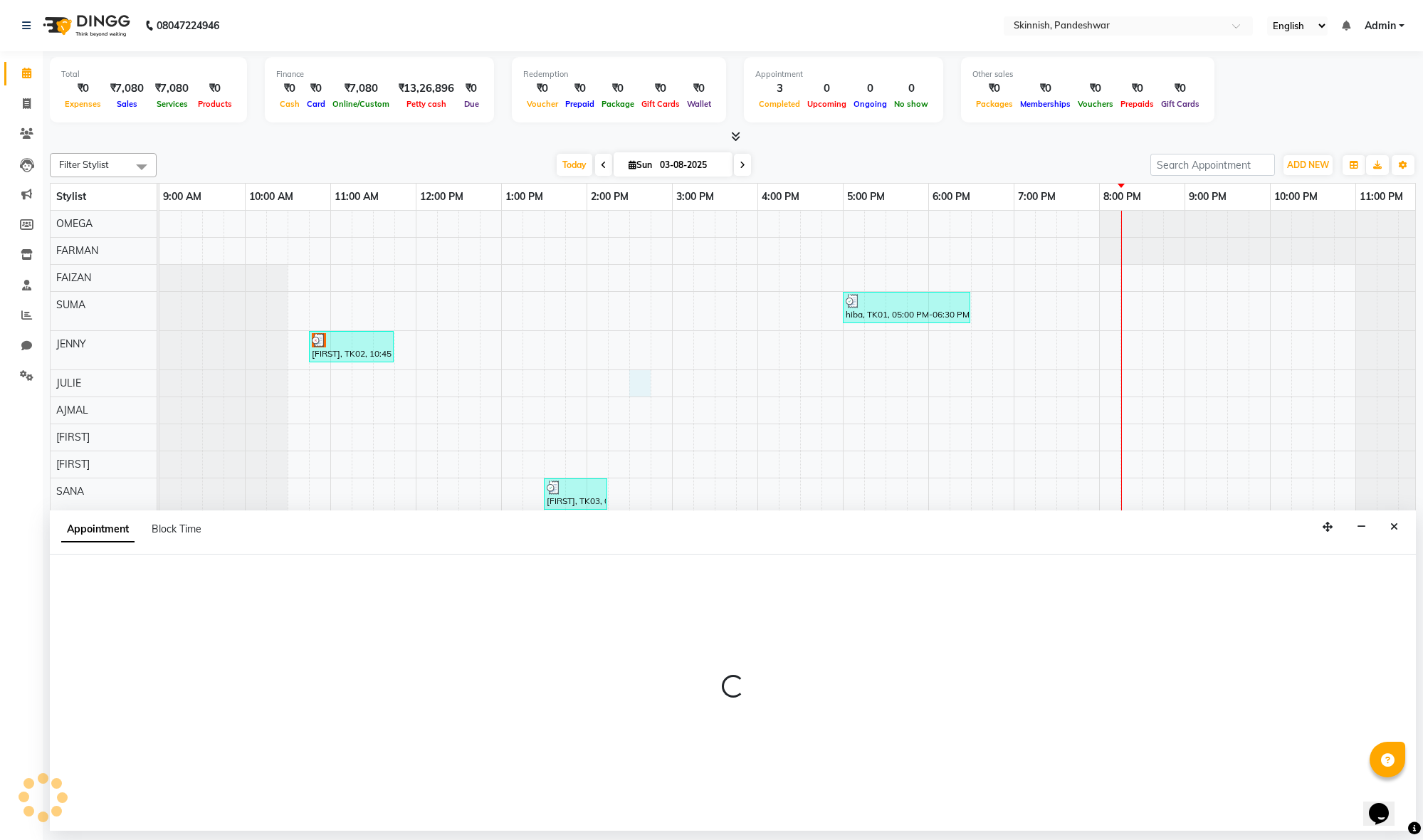 scroll, scrollTop: 0, scrollLeft: 0, axis: both 